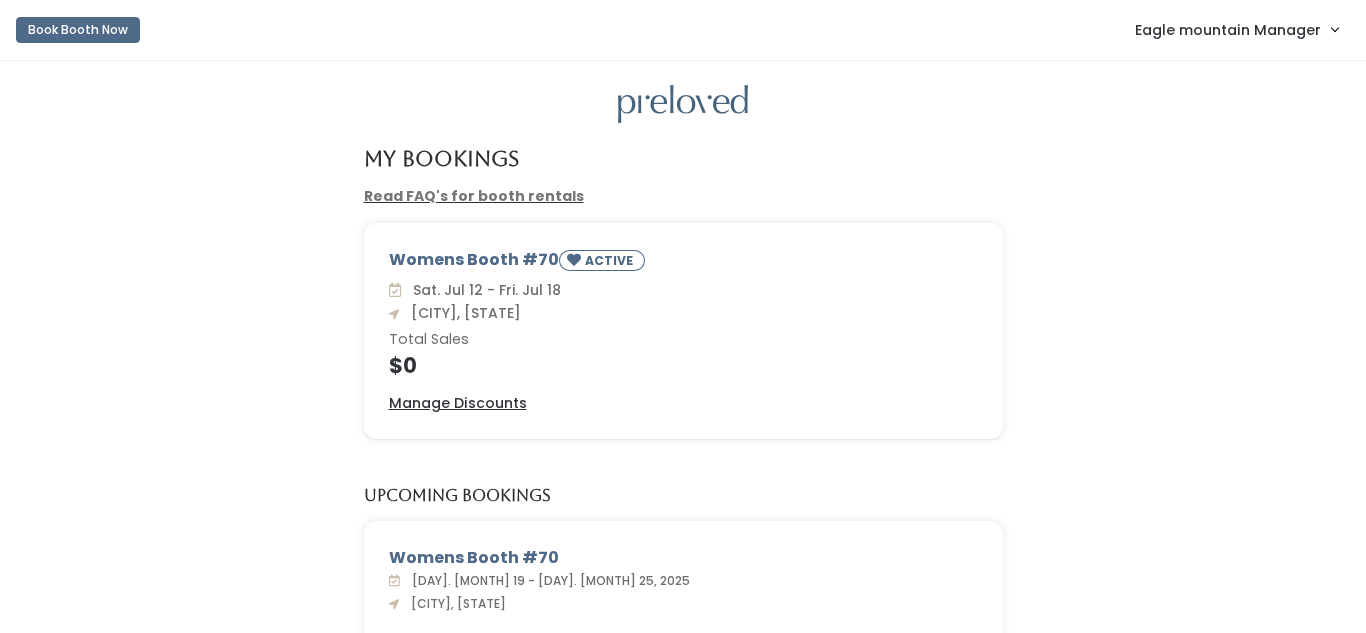 scroll, scrollTop: 0, scrollLeft: 0, axis: both 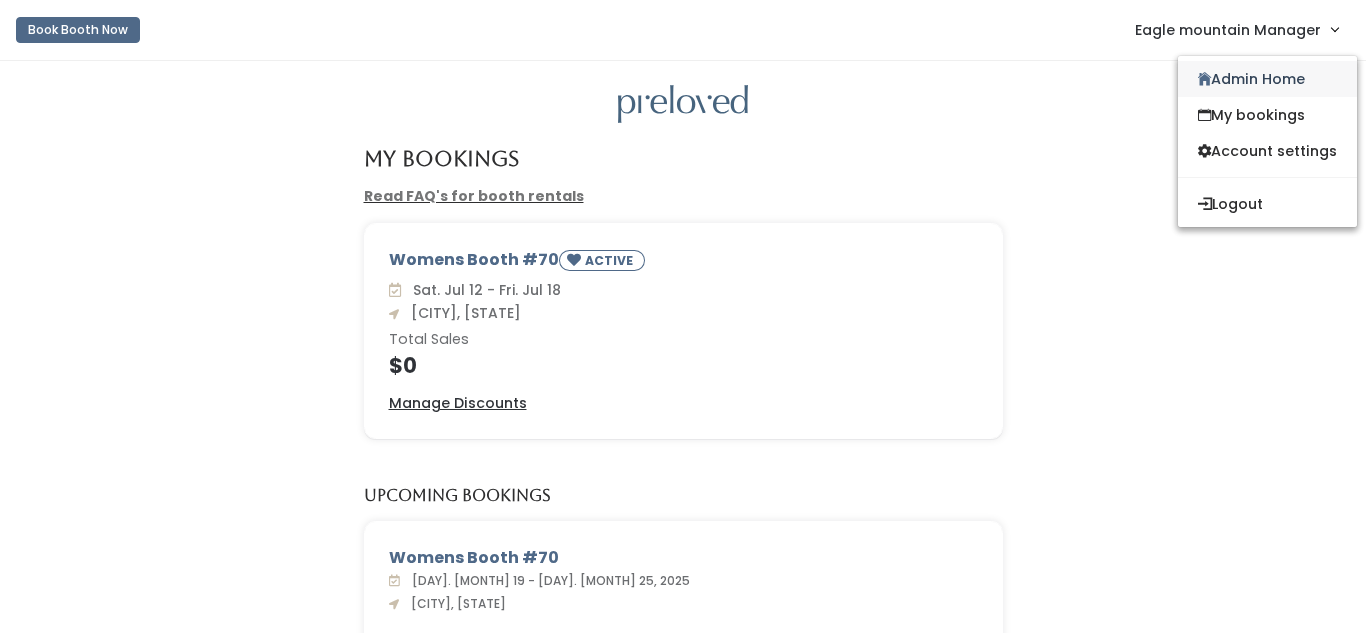 click on "Admin Home" at bounding box center (1267, 79) 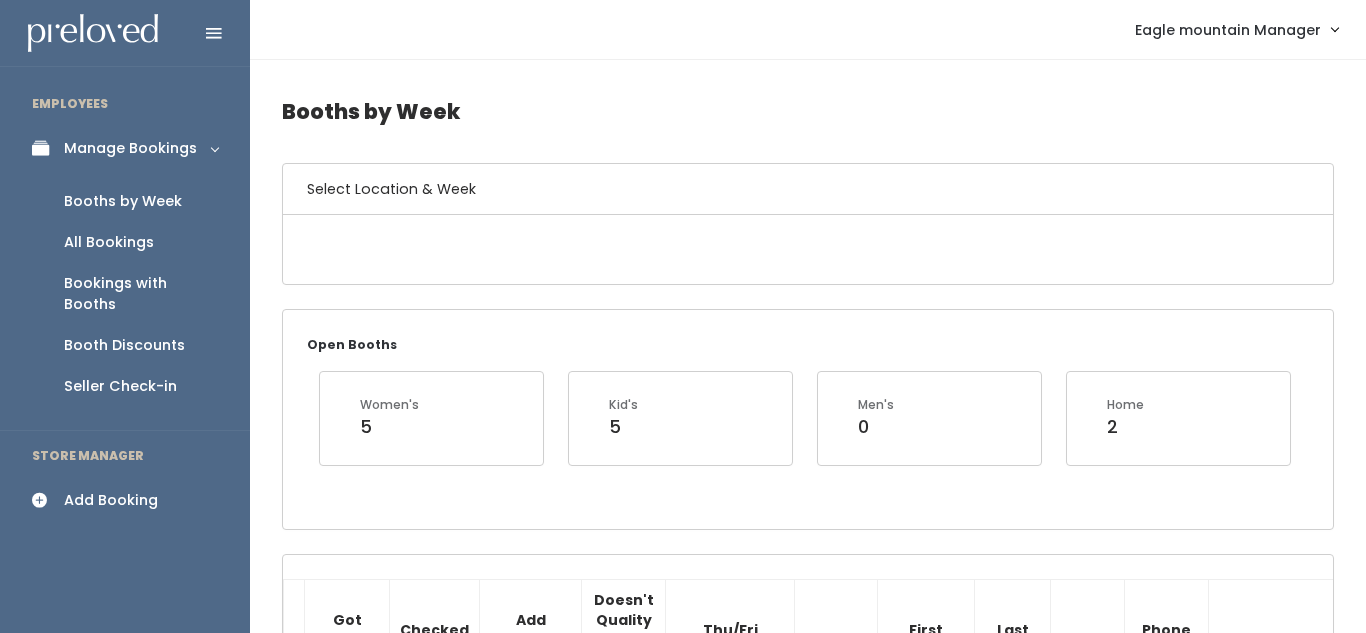 scroll, scrollTop: 0, scrollLeft: 0, axis: both 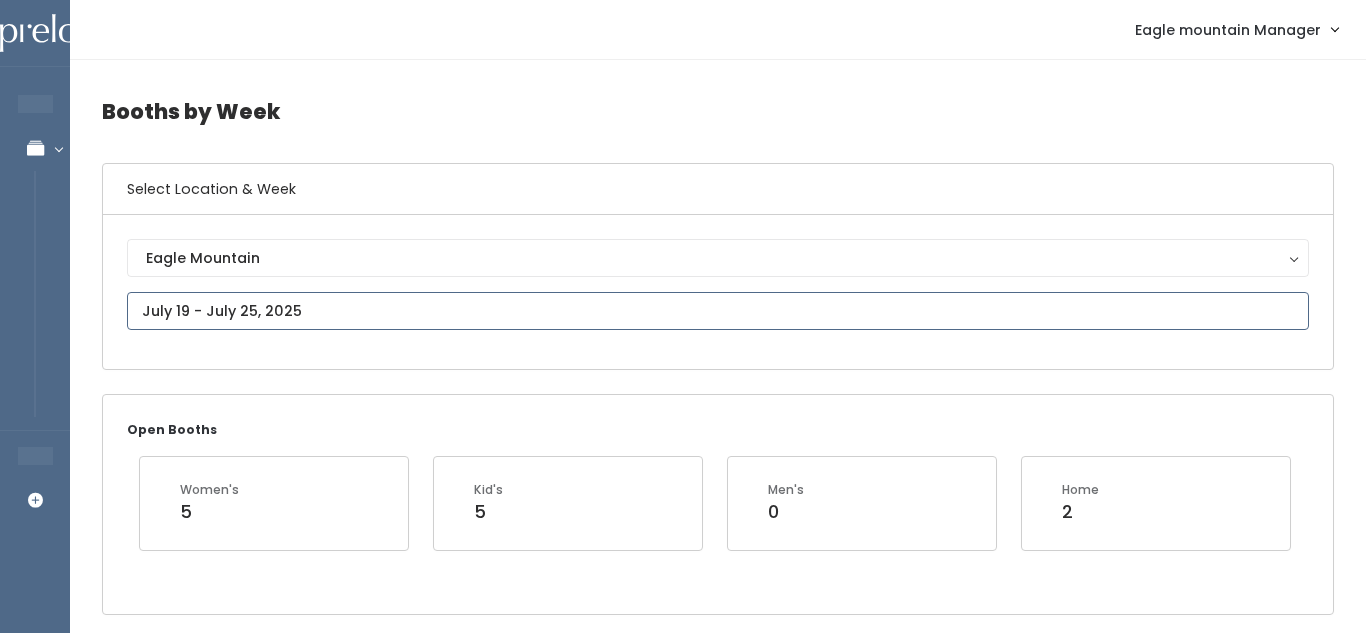 click on "EMPLOYEES
Manage Bookings
Booths by Week
All Bookings
Bookings with Booths
Booth Discounts
Seller Check-in
STORE MANAGER
Add Booking
Eagle mountain Manager" at bounding box center [683, 2115] 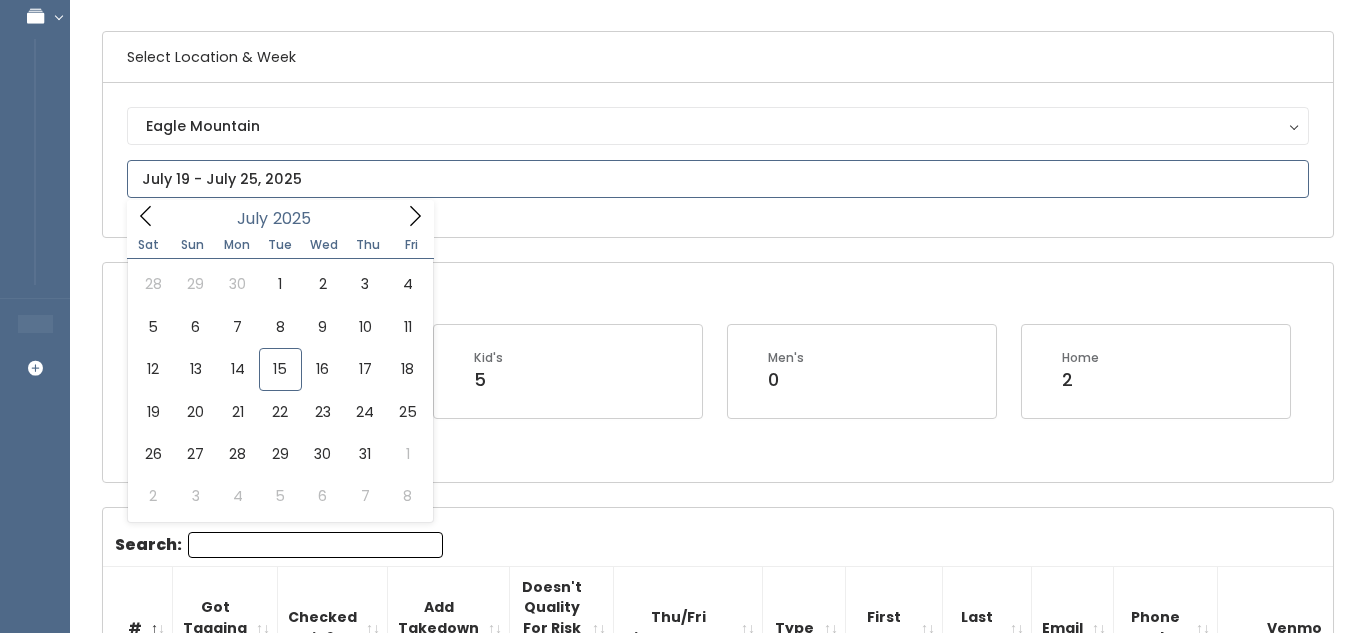 scroll, scrollTop: 133, scrollLeft: 0, axis: vertical 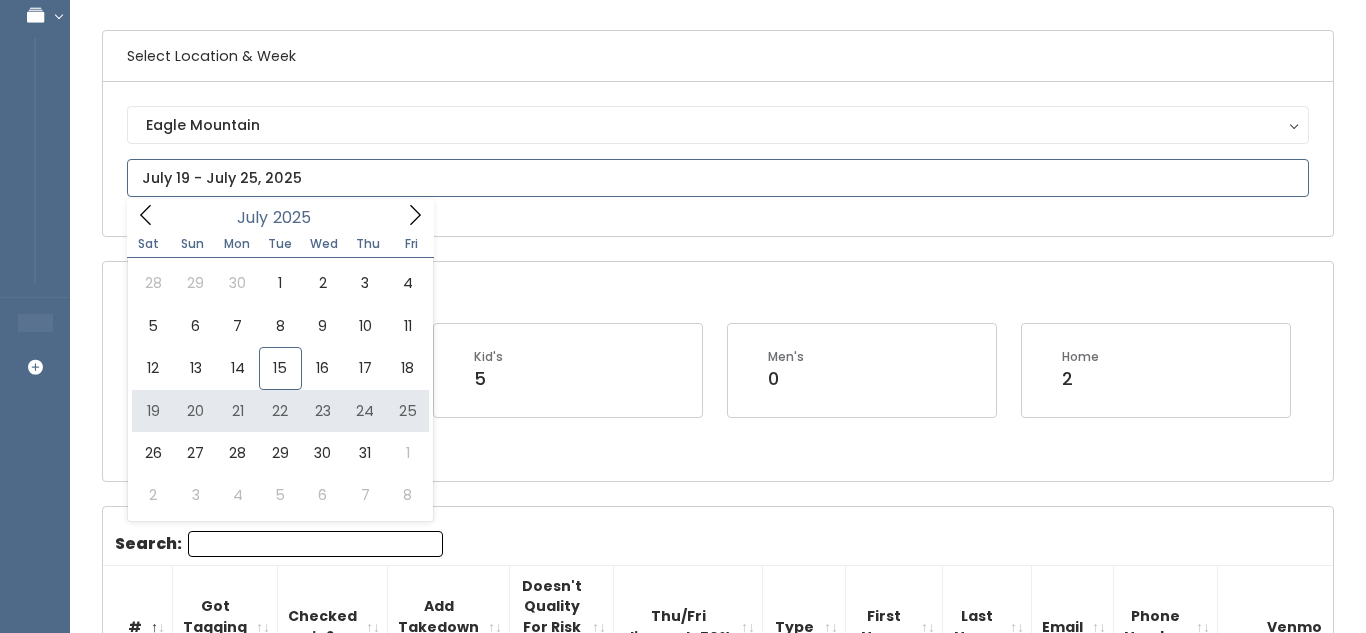 type on "[DATE] to [DATE]" 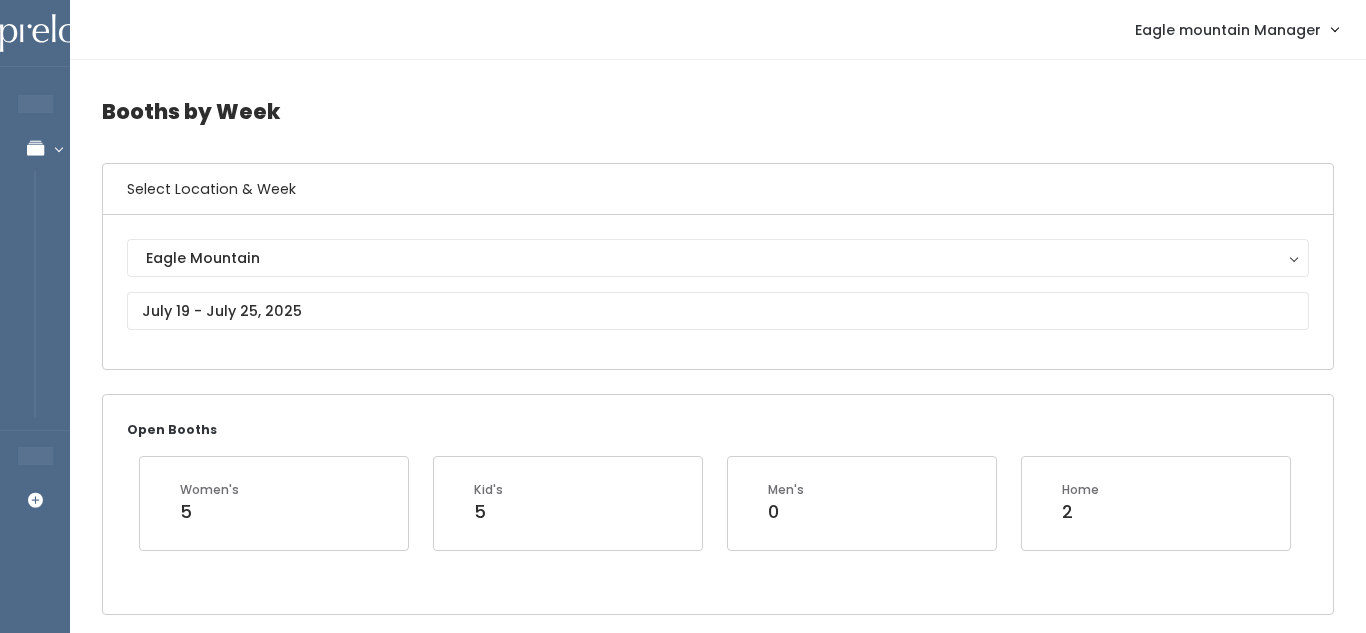 scroll, scrollTop: 325, scrollLeft: 0, axis: vertical 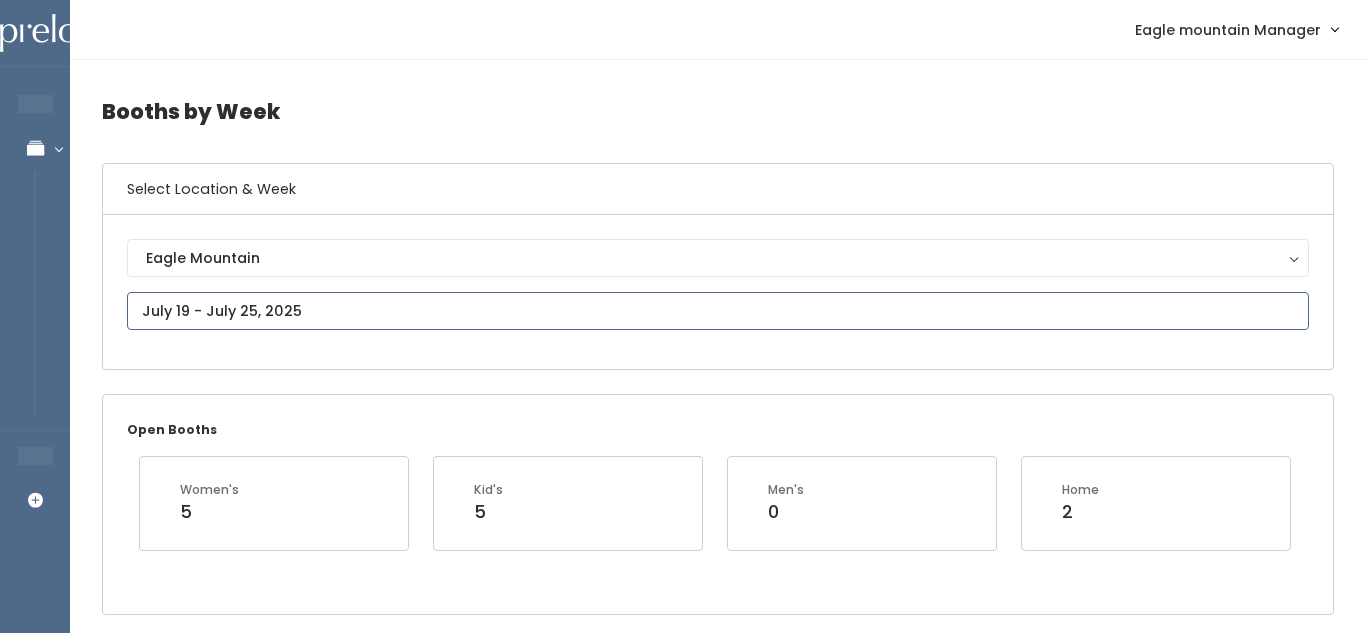 click on "EMPLOYEES
Manage Bookings
Booths by Week
All Bookings
Bookings with Booths
Booth Discounts
Seller Check-in
STORE MANAGER
Add Booking
Eagle mountain Manager" at bounding box center [683, 2130] 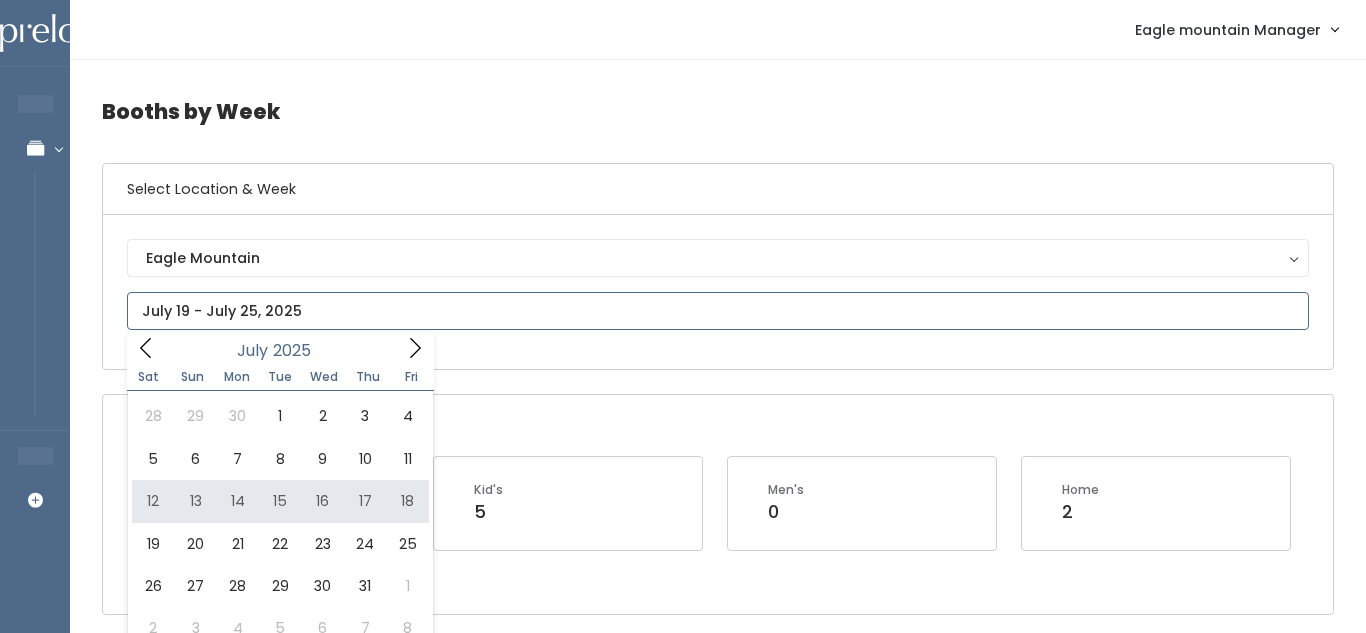type on "July 12 to July 18" 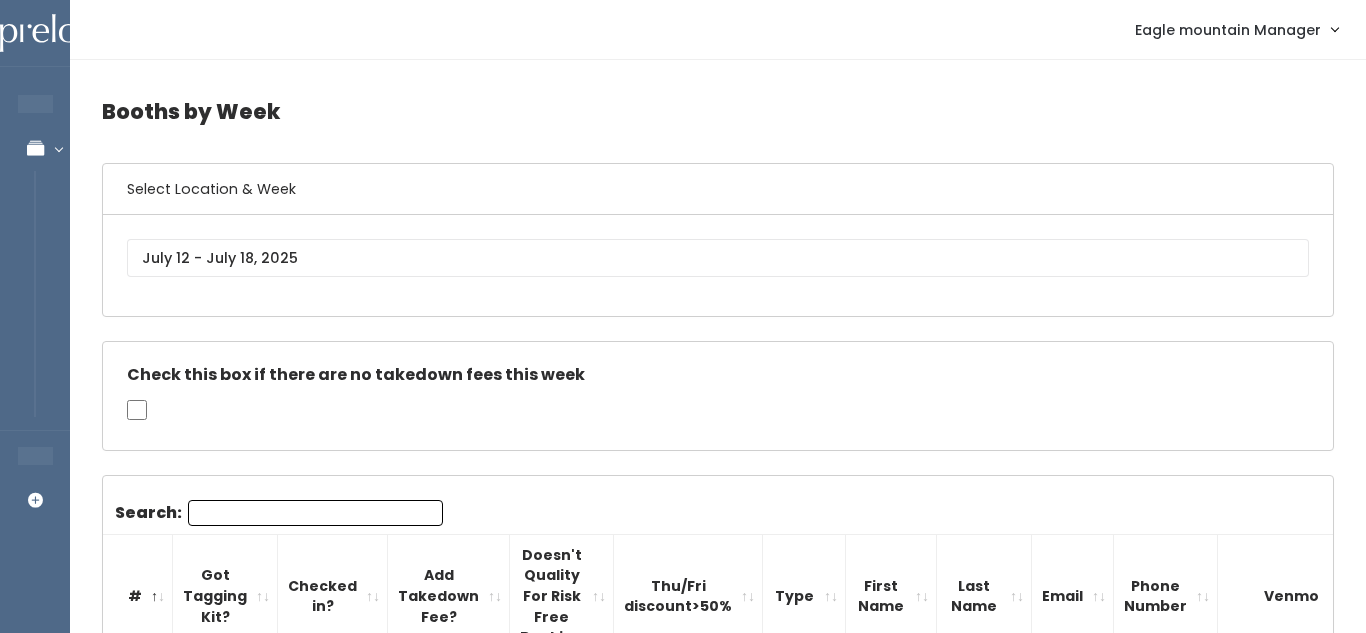 scroll, scrollTop: 0, scrollLeft: 0, axis: both 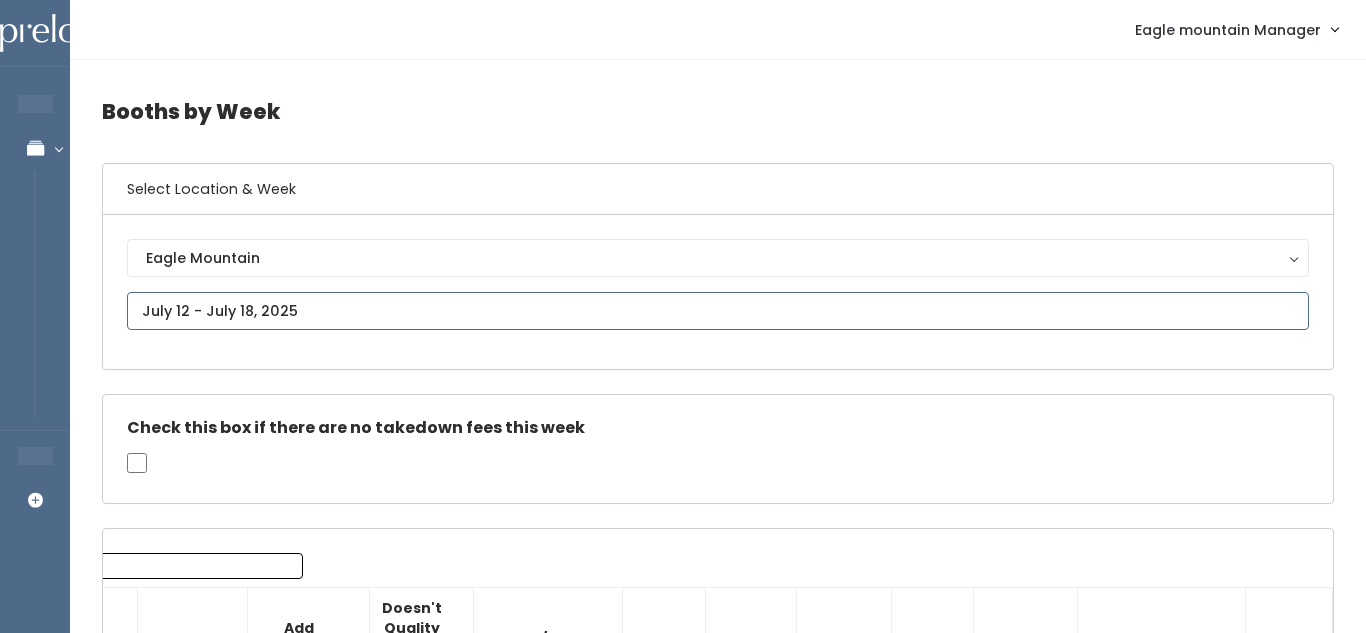 click on "EMPLOYEES
Manage Bookings
Booths by Week
All Bookings
Bookings with Booths
Booth Discounts
Seller Check-in
STORE MANAGER
Add Booking
Eagle mountain Manager" at bounding box center (683, 2099) 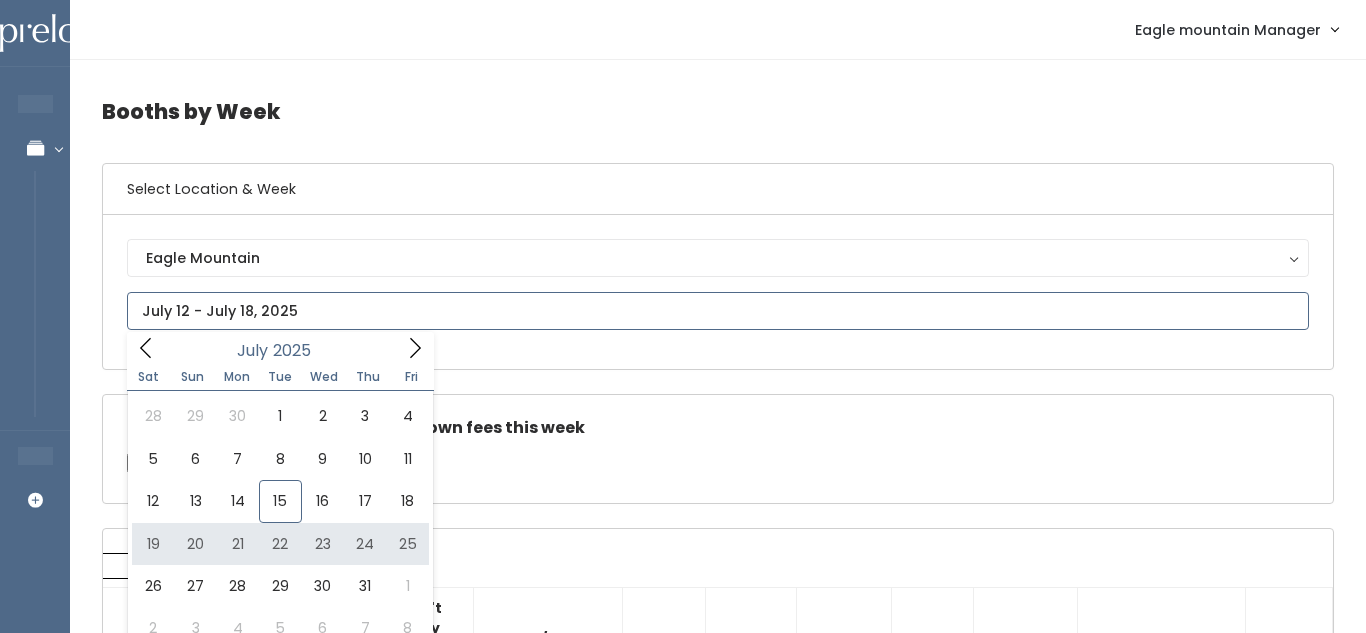 type on "July 19 to July 25" 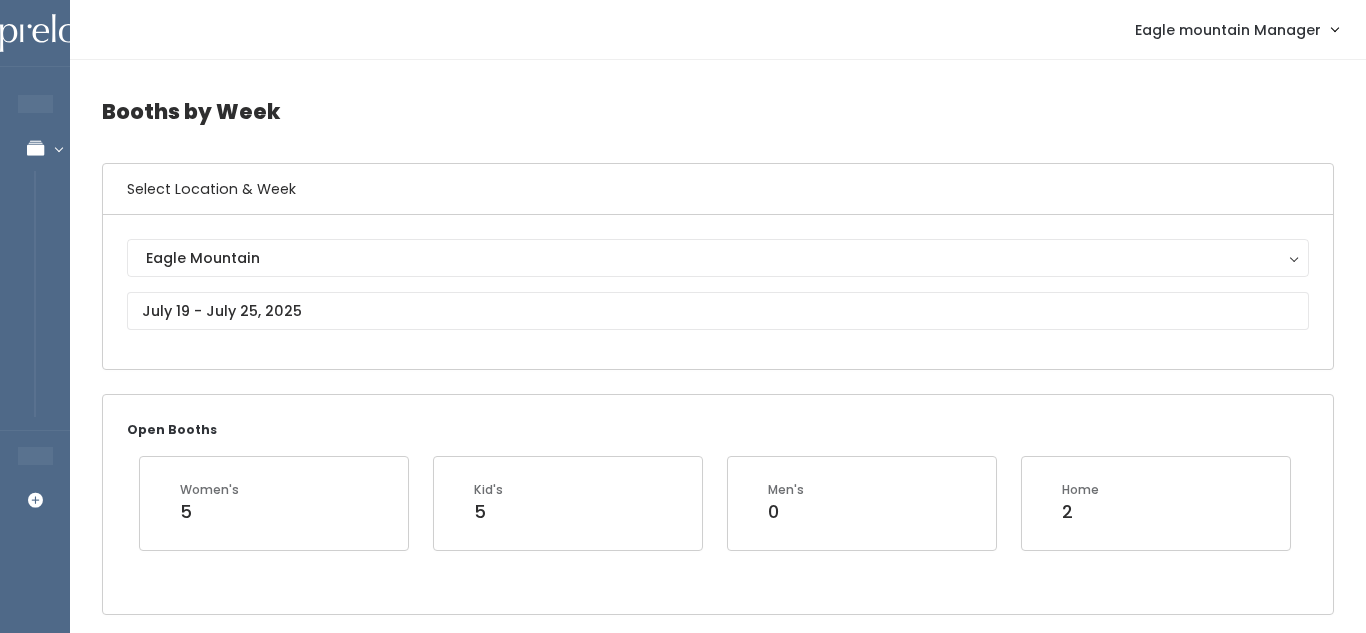 scroll, scrollTop: 0, scrollLeft: 0, axis: both 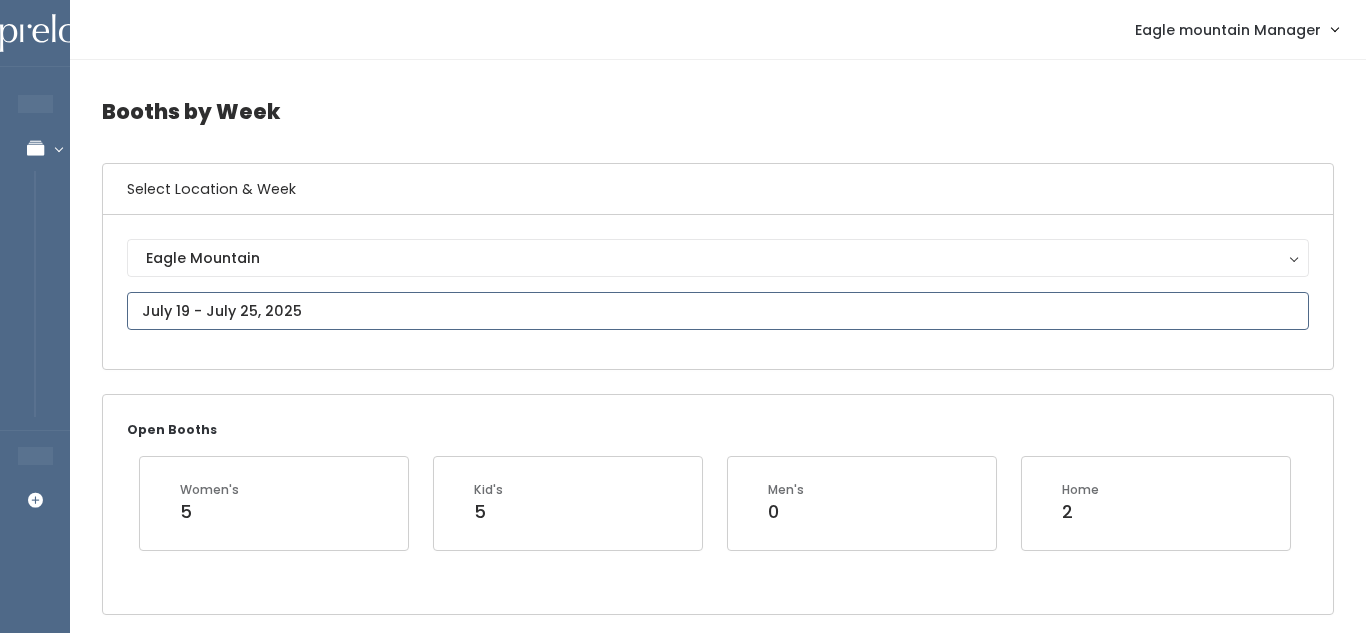 click on "EMPLOYEES
Manage Bookings
Booths by Week
All Bookings
Bookings with Booths
Booth Discounts
Seller Check-in
STORE MANAGER
Add Booking
Eagle mountain Manager" at bounding box center (683, 2115) 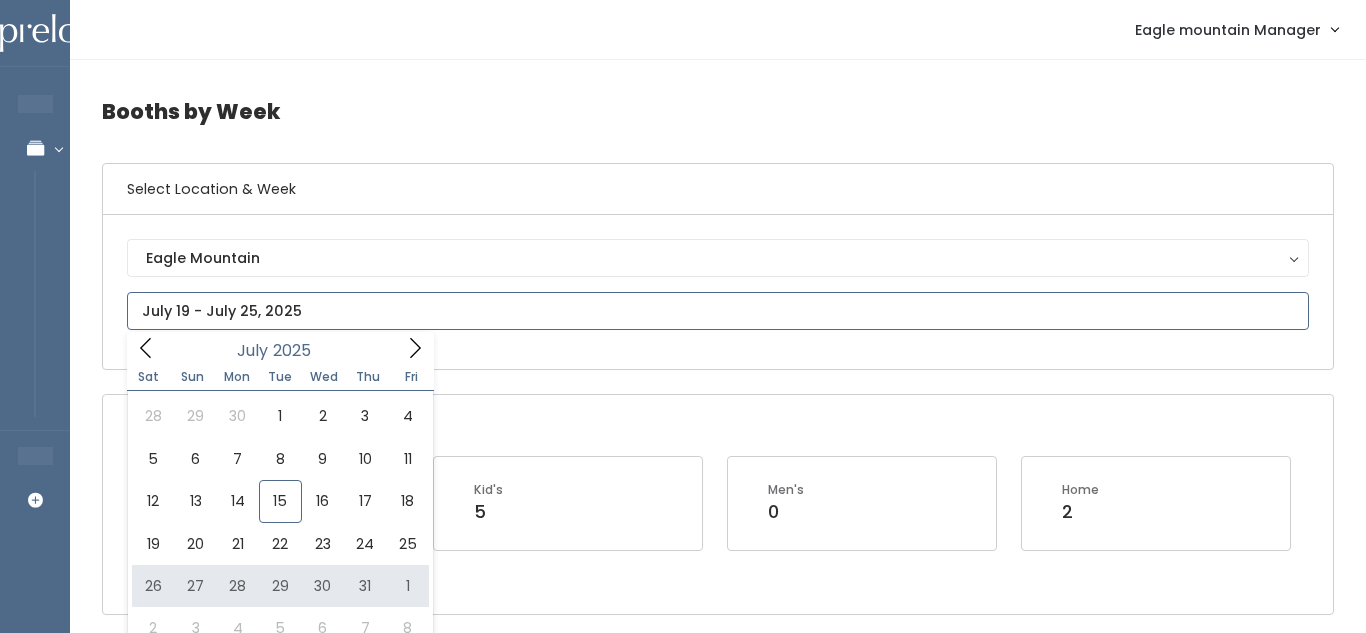 type on "[DATE] to [DATE]" 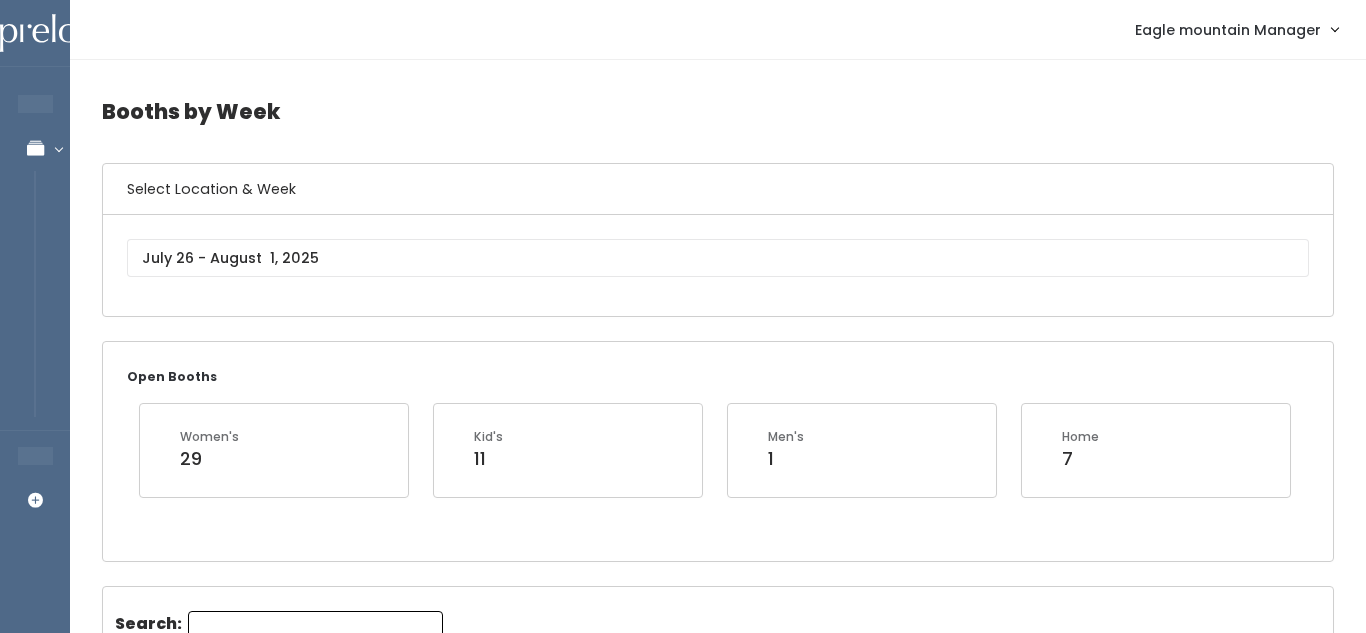 scroll, scrollTop: 0, scrollLeft: 0, axis: both 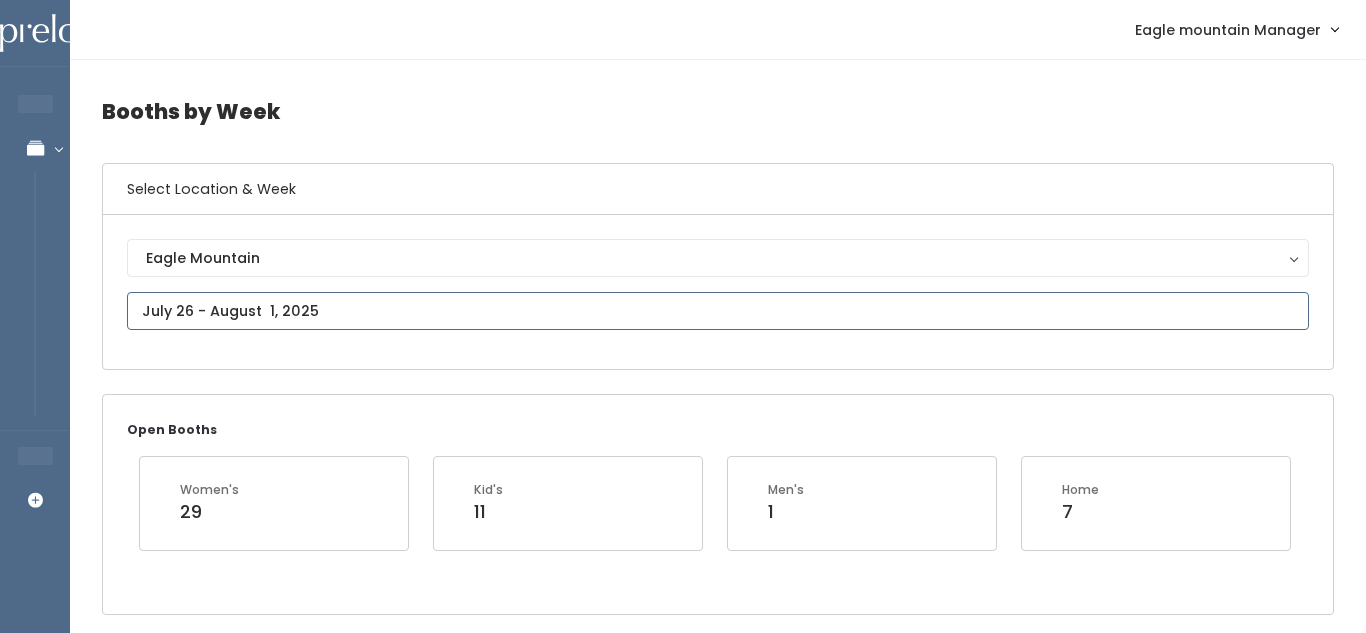 click on "EMPLOYEES
Manage Bookings
Booths by Week
All Bookings
Bookings with Booths
Booth Discounts
Seller Check-in
STORE MANAGER
Add Booking
Eagle mountain Manager" at bounding box center (683, 2006) 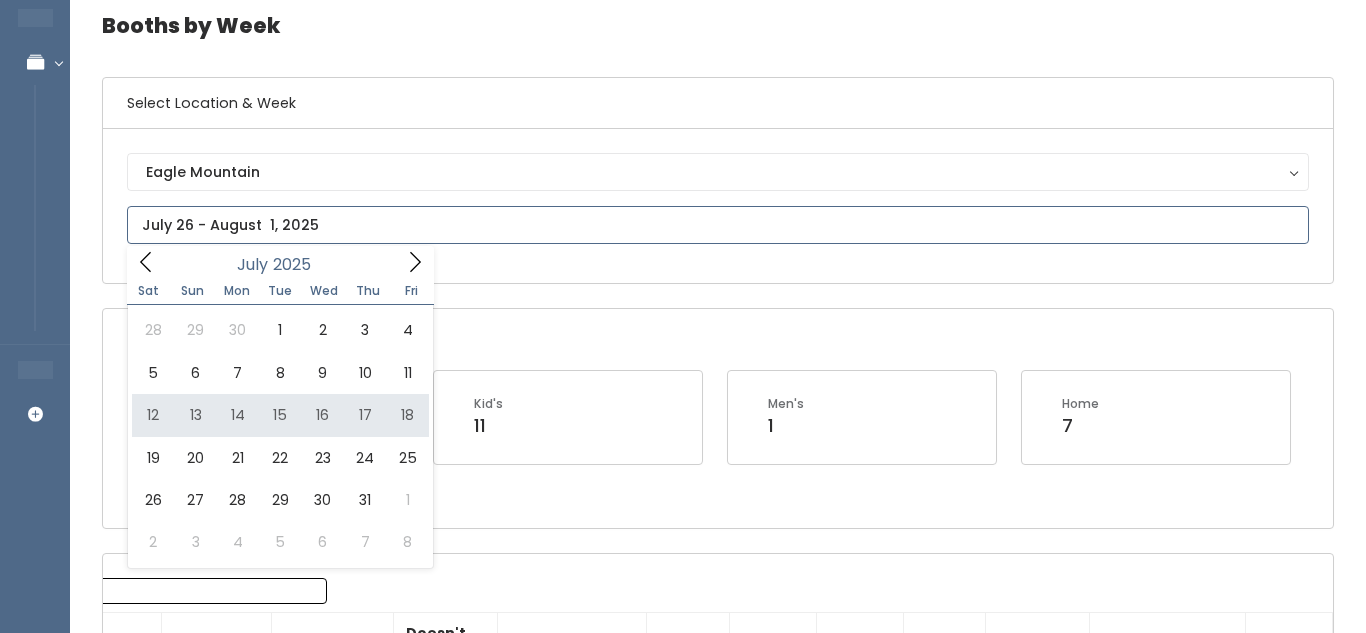 scroll, scrollTop: 87, scrollLeft: 0, axis: vertical 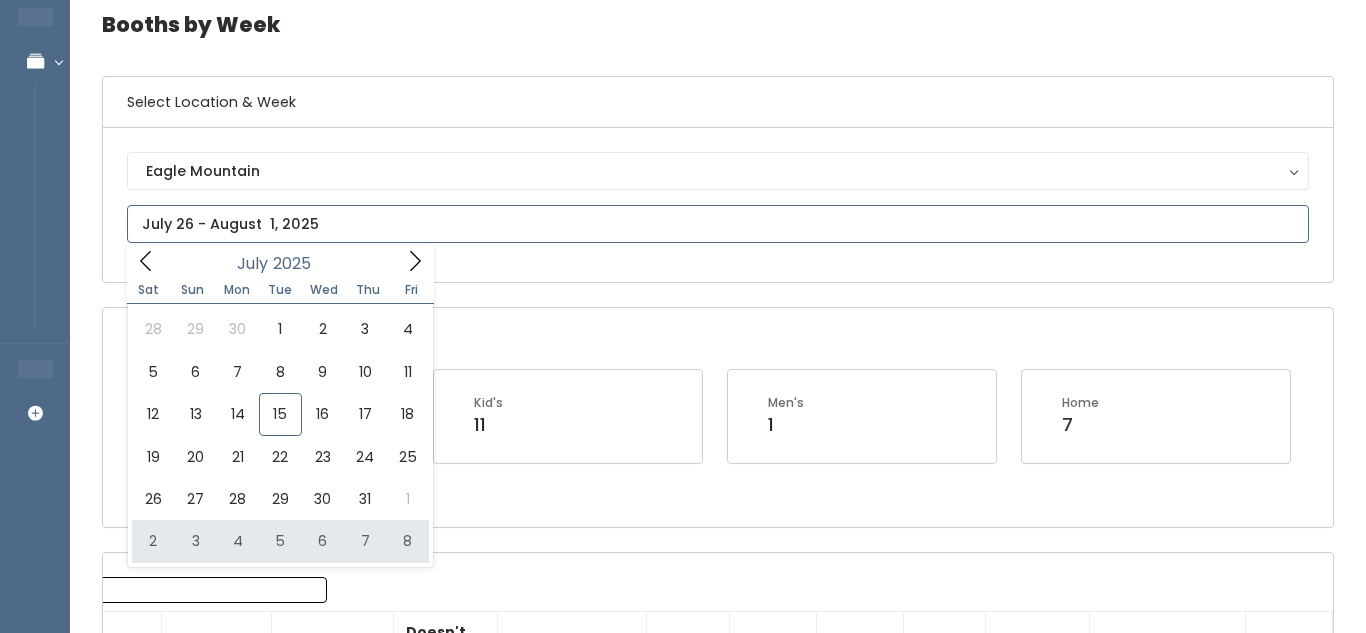 type on "August 2 to August 8" 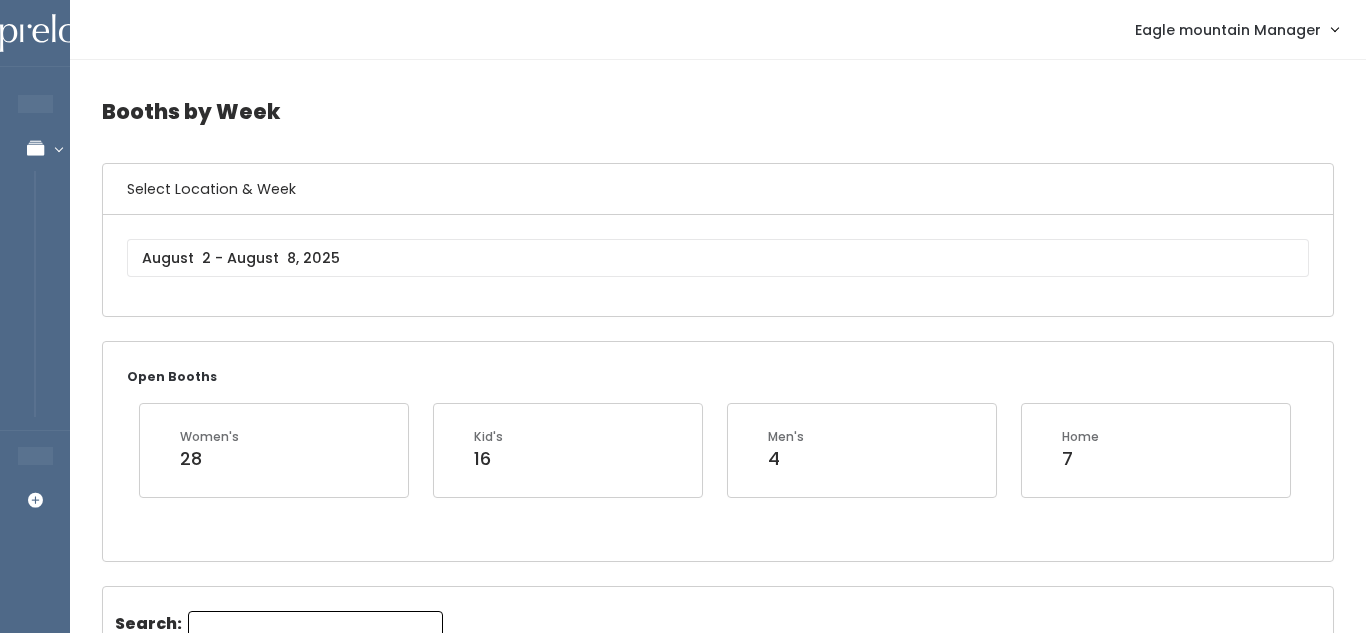scroll, scrollTop: 0, scrollLeft: 0, axis: both 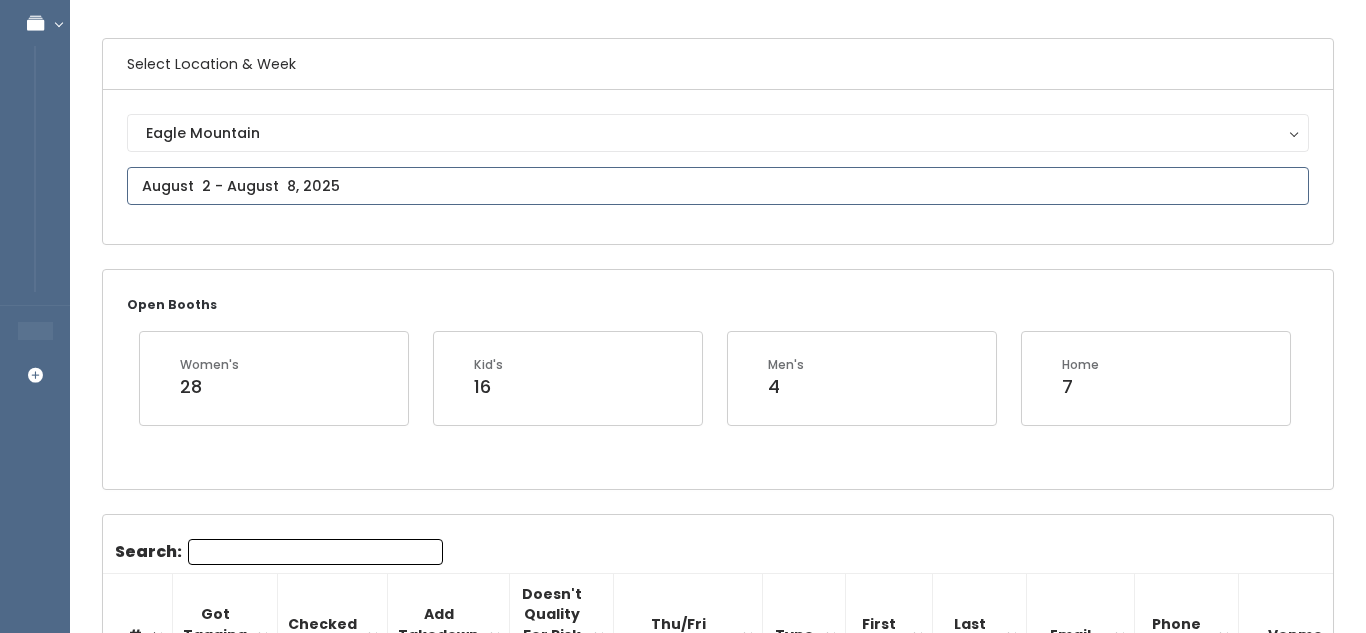 click at bounding box center (718, 186) 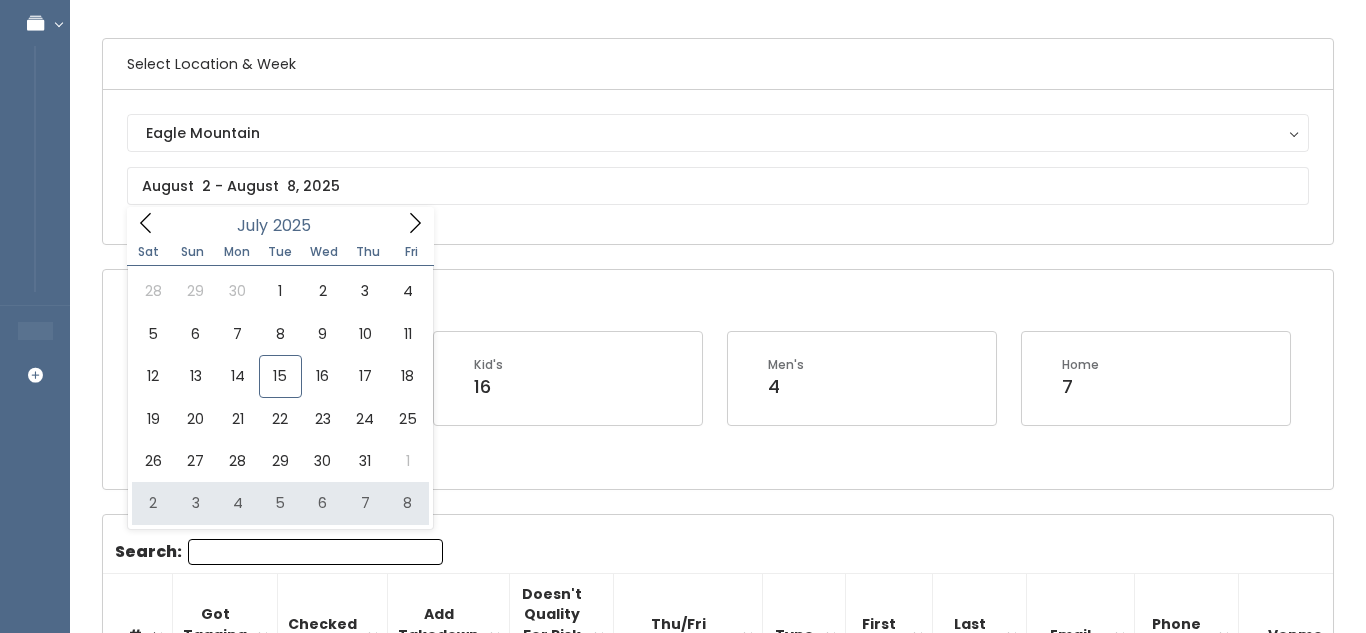 click on "Booths by Week
Select Location & Week
[CITY]
[CITY]
Open Booths
Women's
28
Kid's
16
Men's
4
7" at bounding box center [718, 1869] 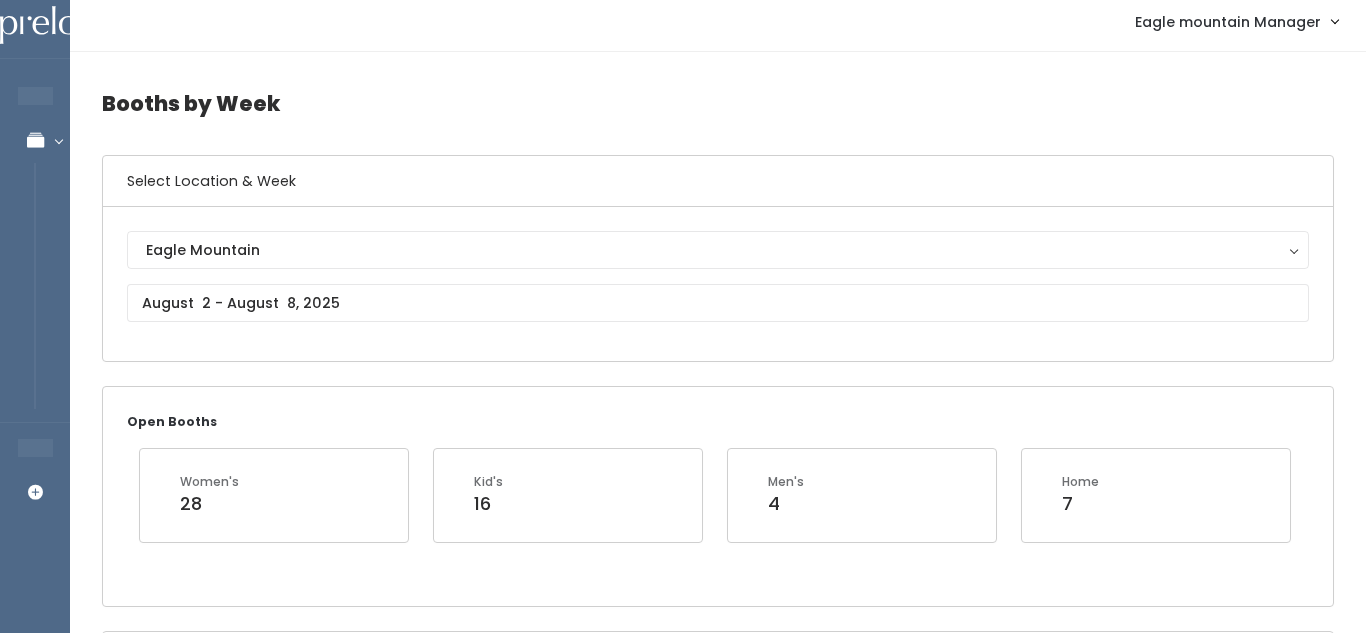 scroll, scrollTop: 0, scrollLeft: 0, axis: both 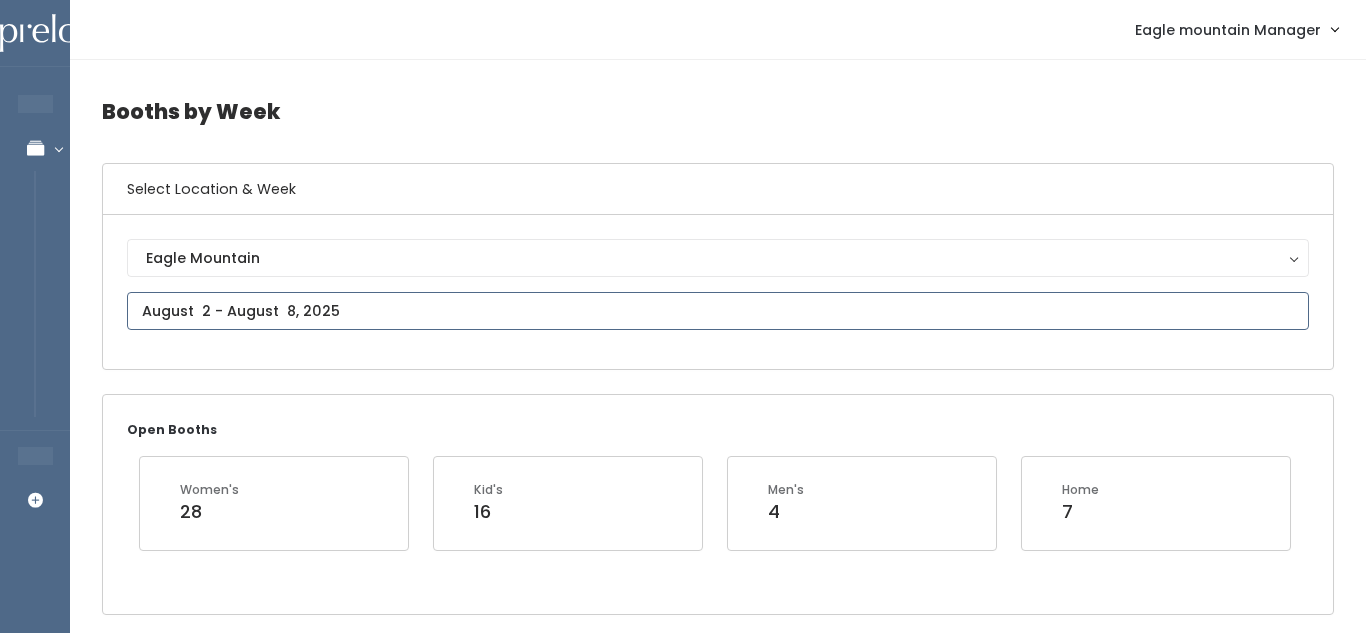 click at bounding box center (718, 311) 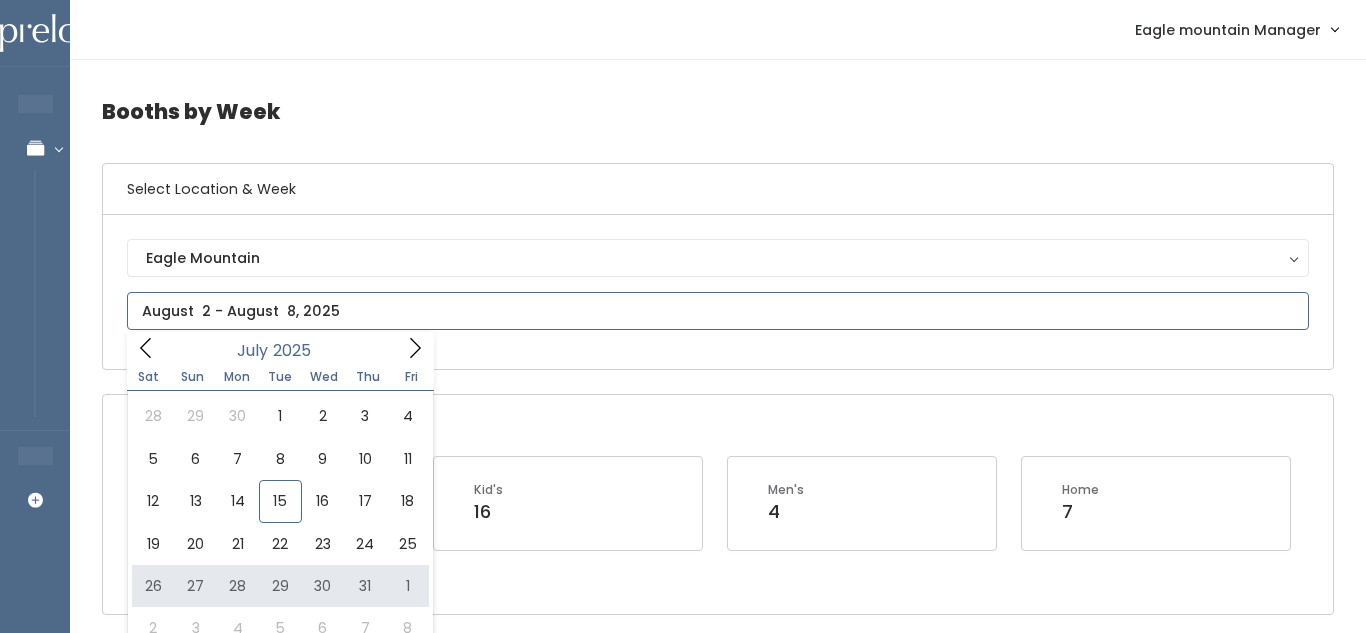 type on "July 26 to August 1" 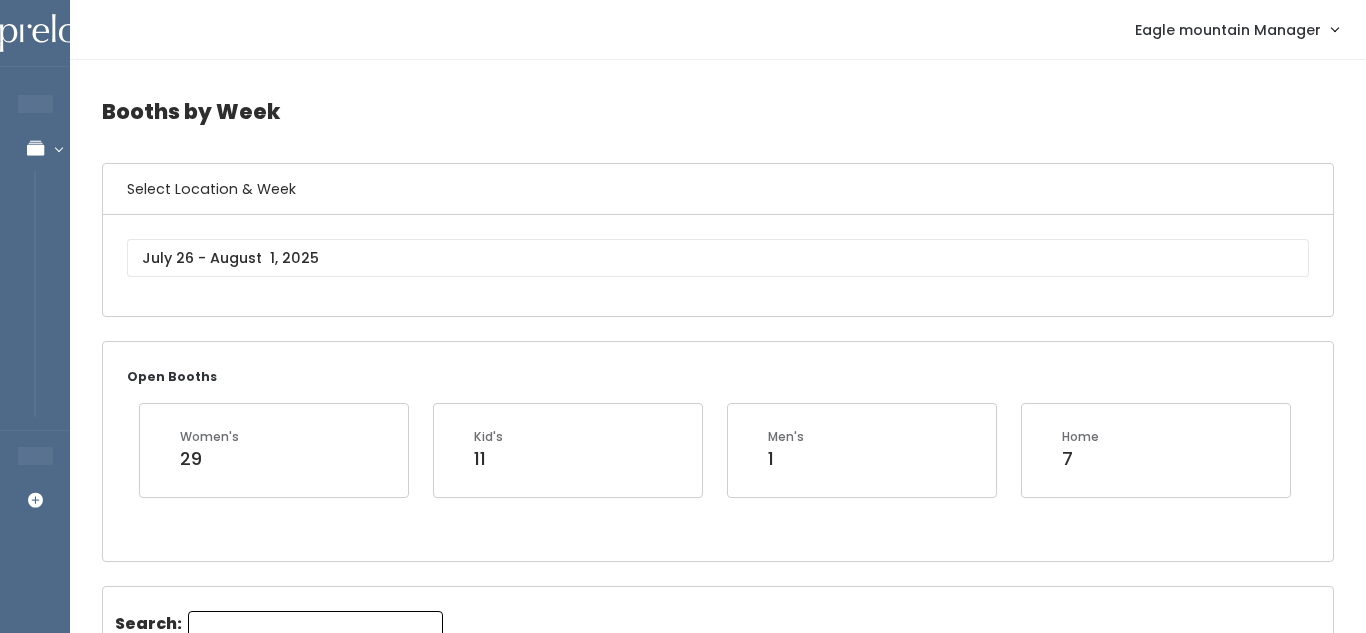 scroll, scrollTop: 0, scrollLeft: 0, axis: both 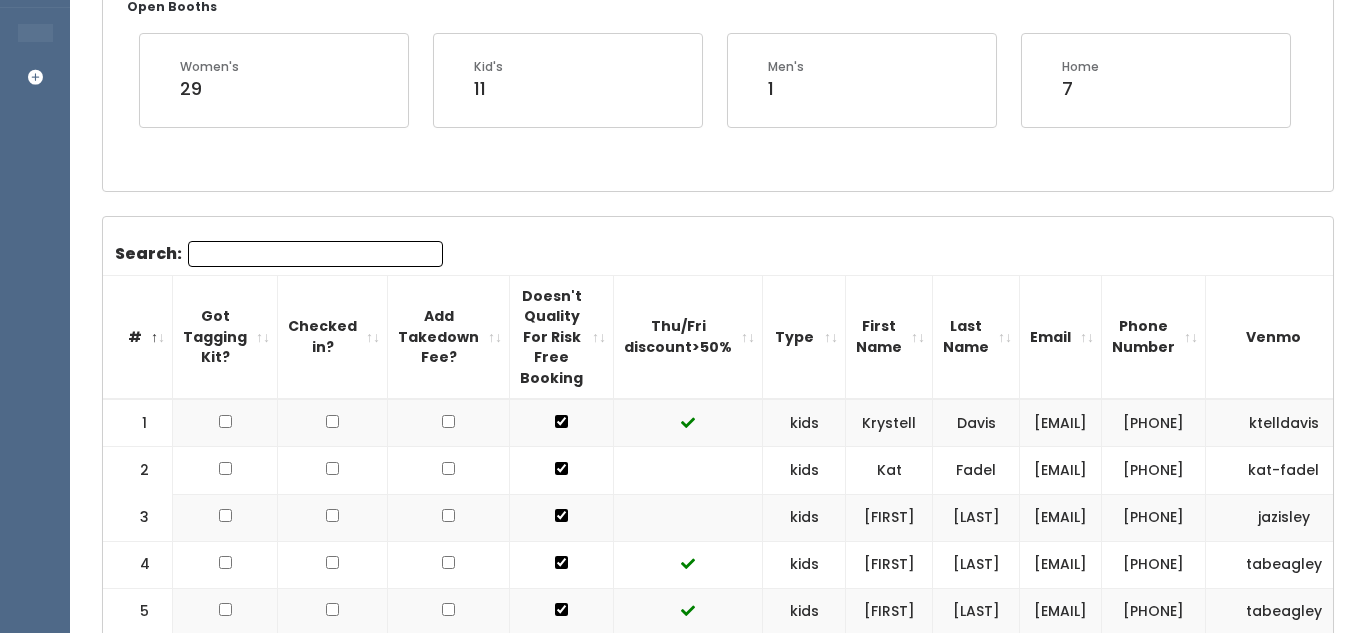 click on "Search:" at bounding box center [315, 254] 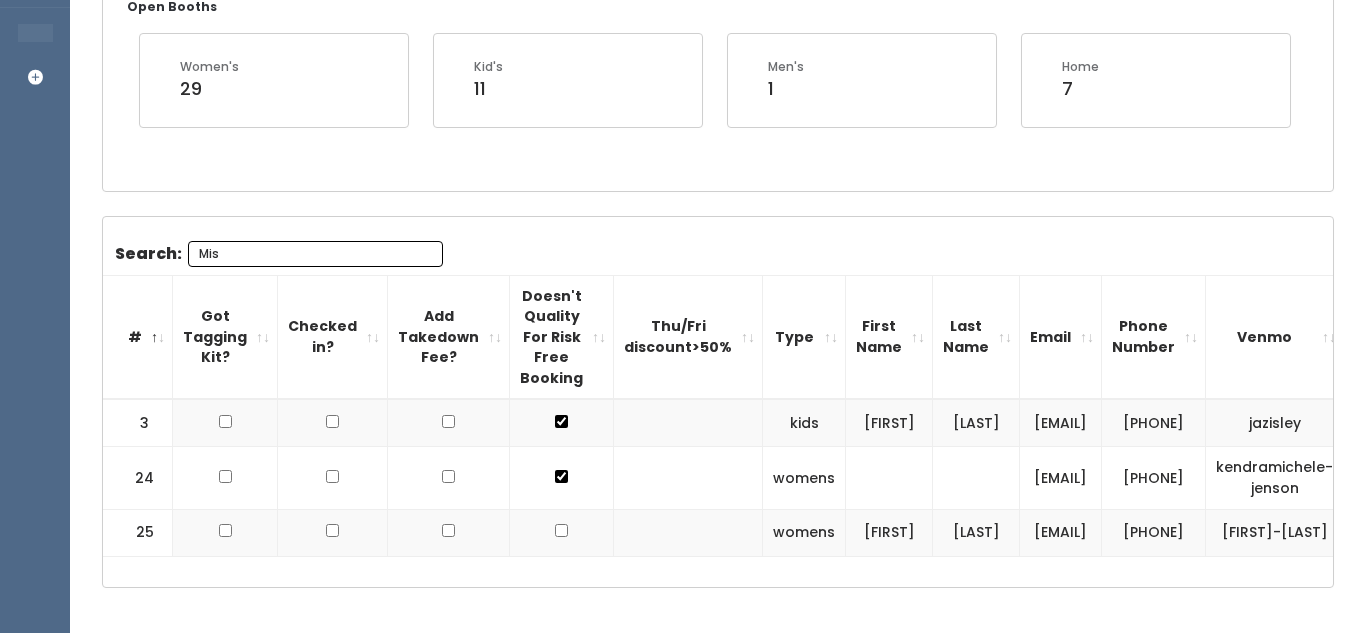 scroll, scrollTop: 403, scrollLeft: 0, axis: vertical 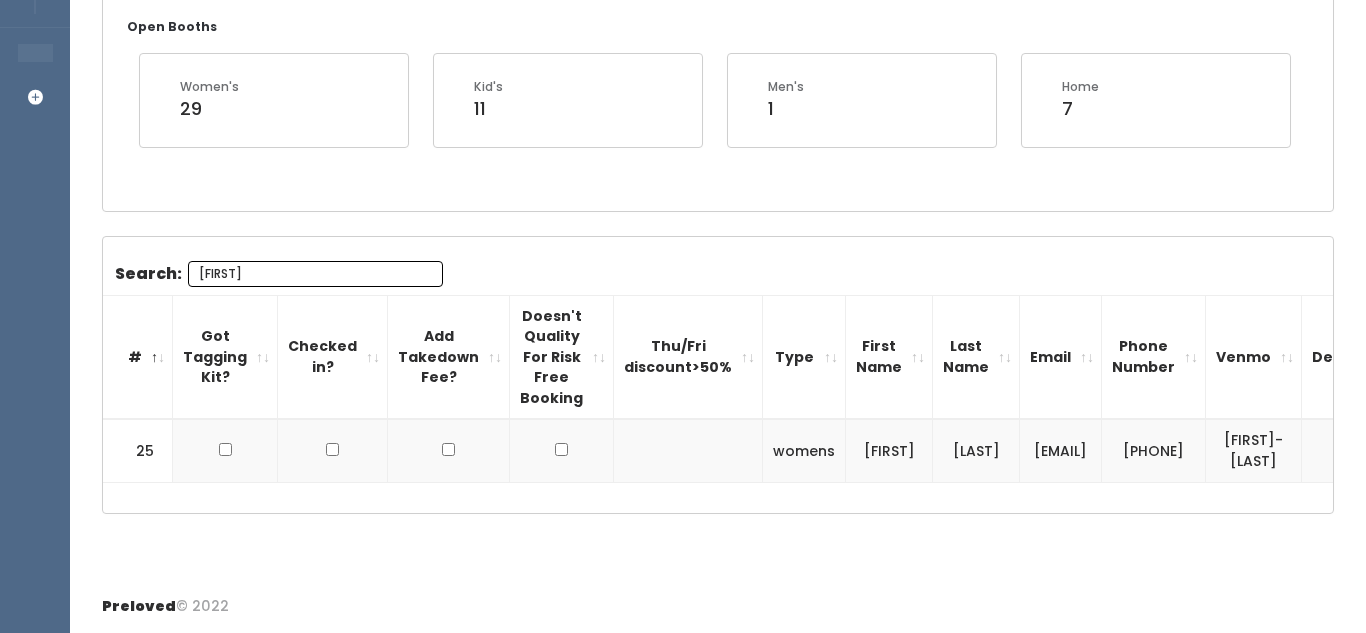 type on "Misty" 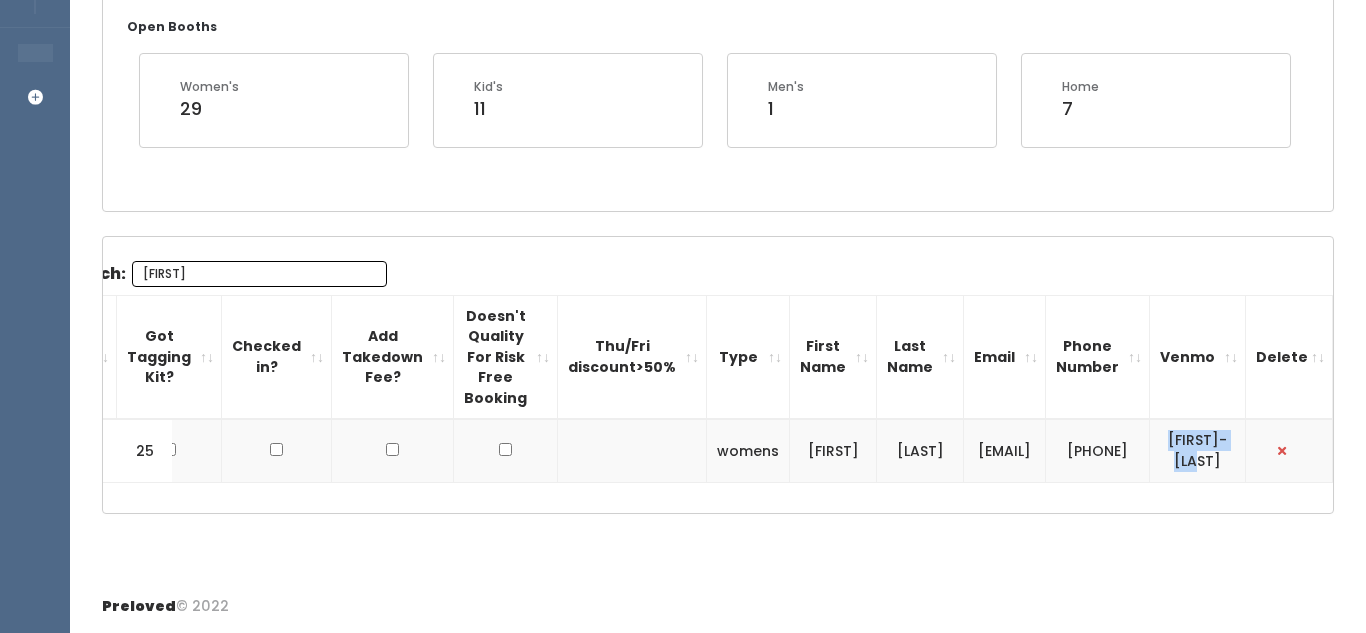 drag, startPoint x: 1182, startPoint y: 439, endPoint x: 1247, endPoint y: 481, distance: 77.388626 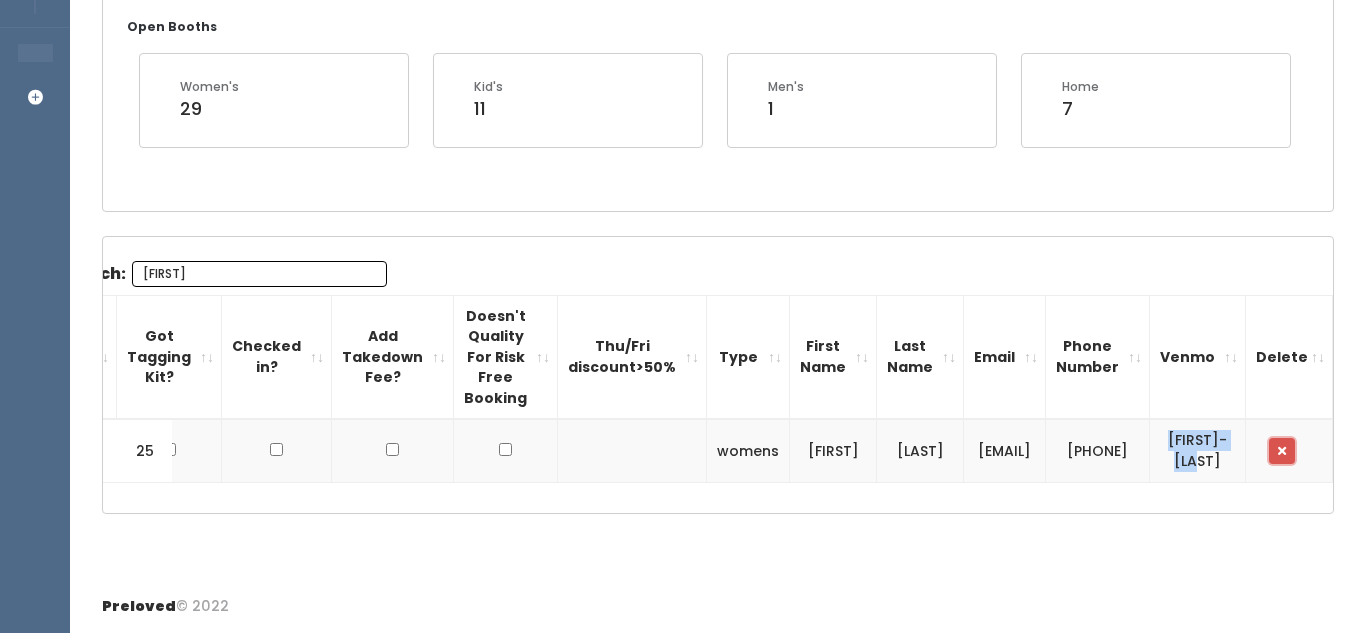click at bounding box center (1282, 451) 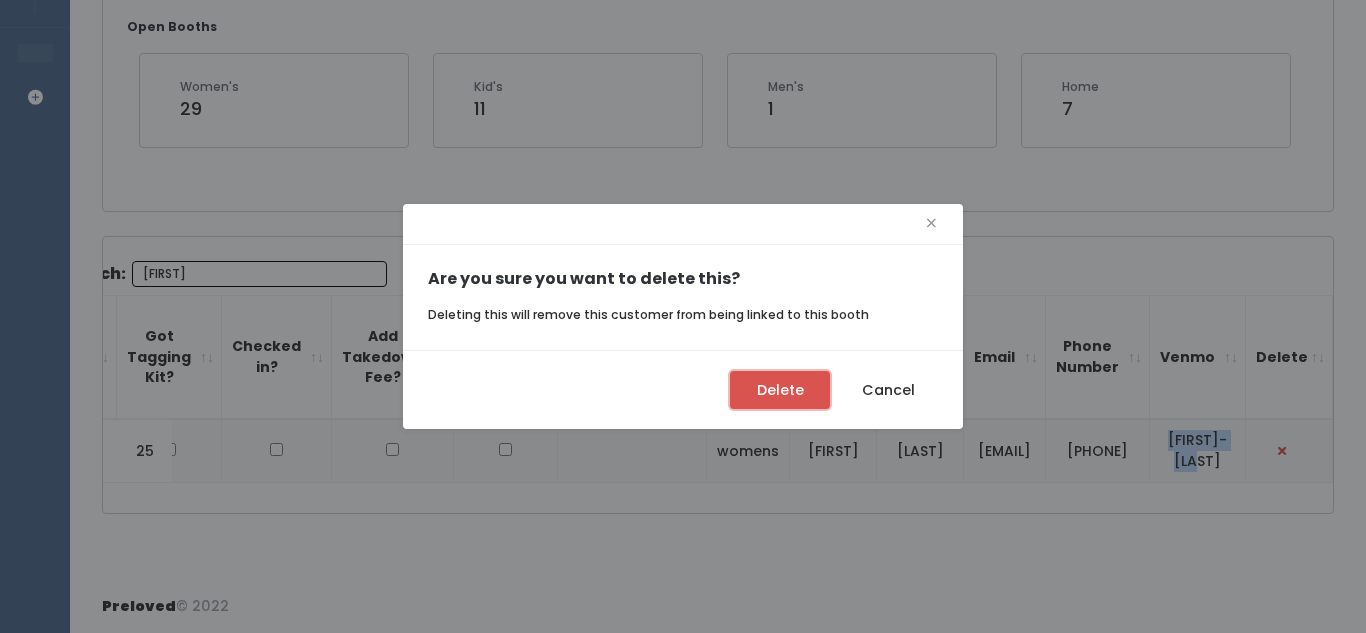 click on "Delete" at bounding box center [780, 390] 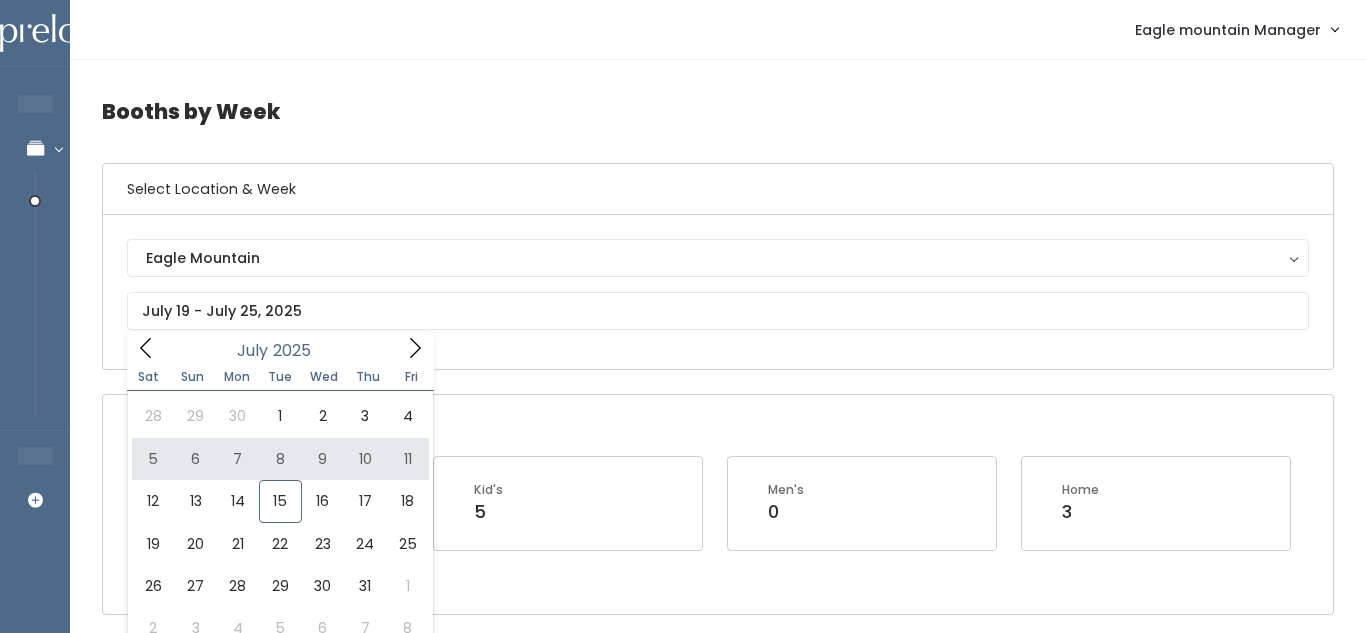 scroll, scrollTop: 0, scrollLeft: 0, axis: both 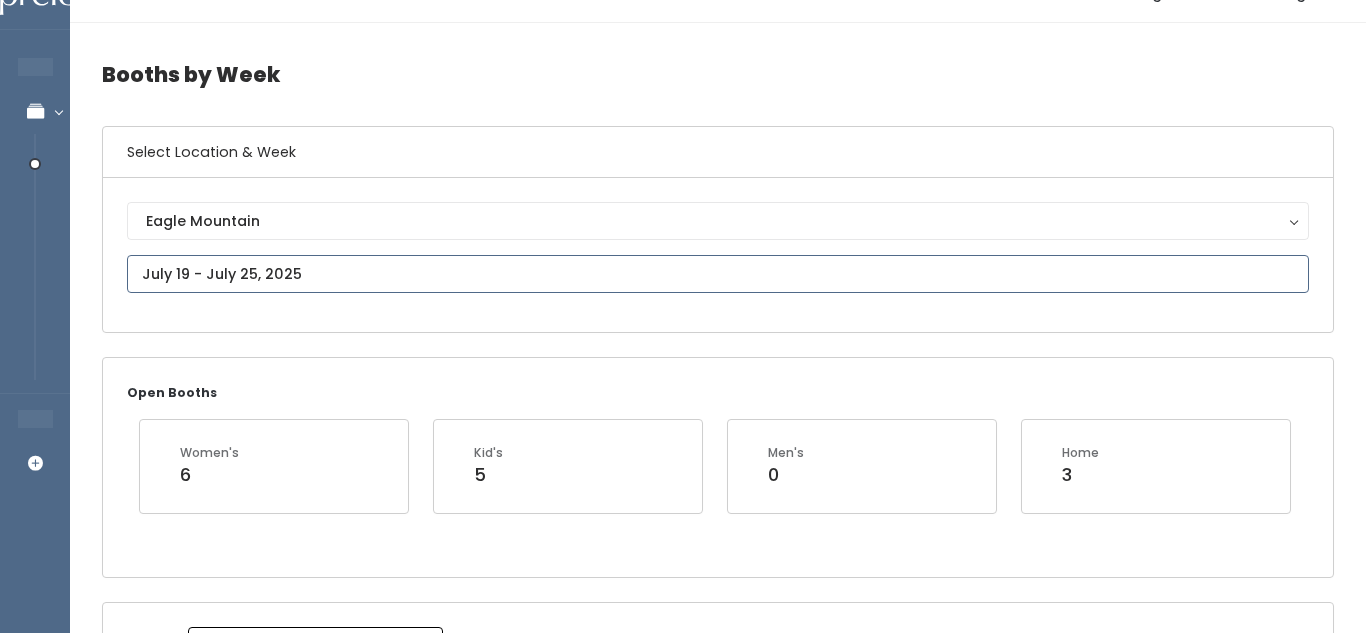 click at bounding box center [718, 274] 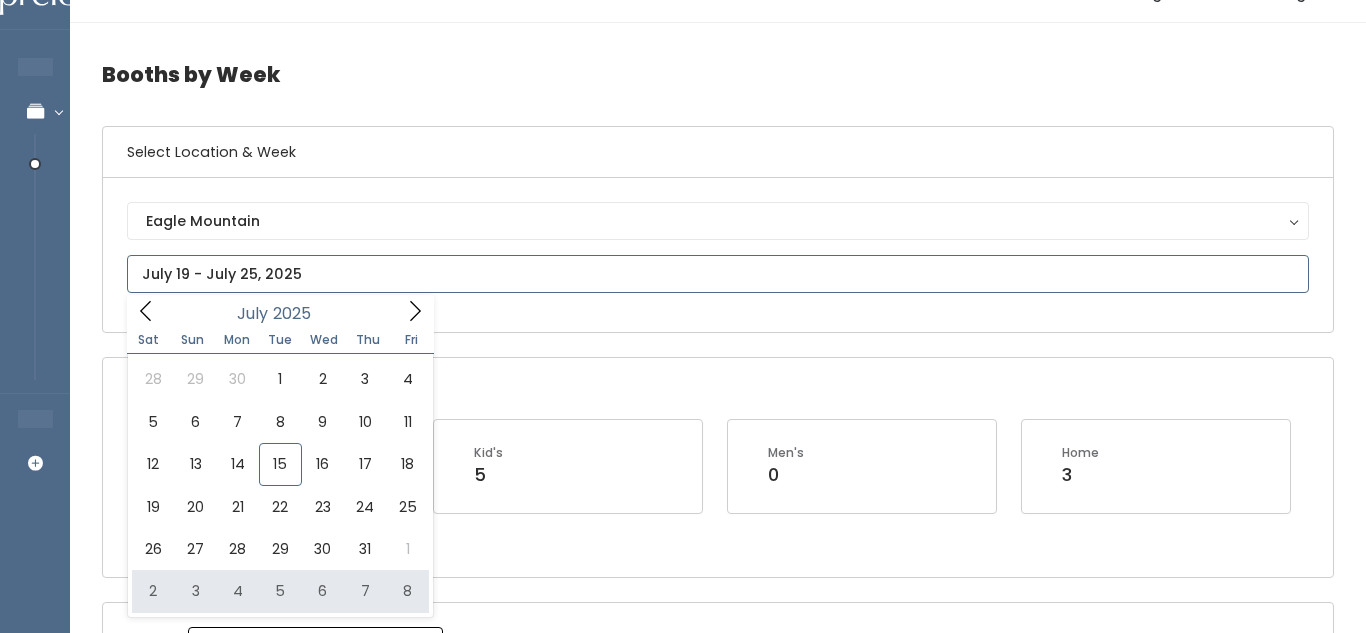 type on "[MONTH] [NUMBER] to [MONTH] [NUMBER]" 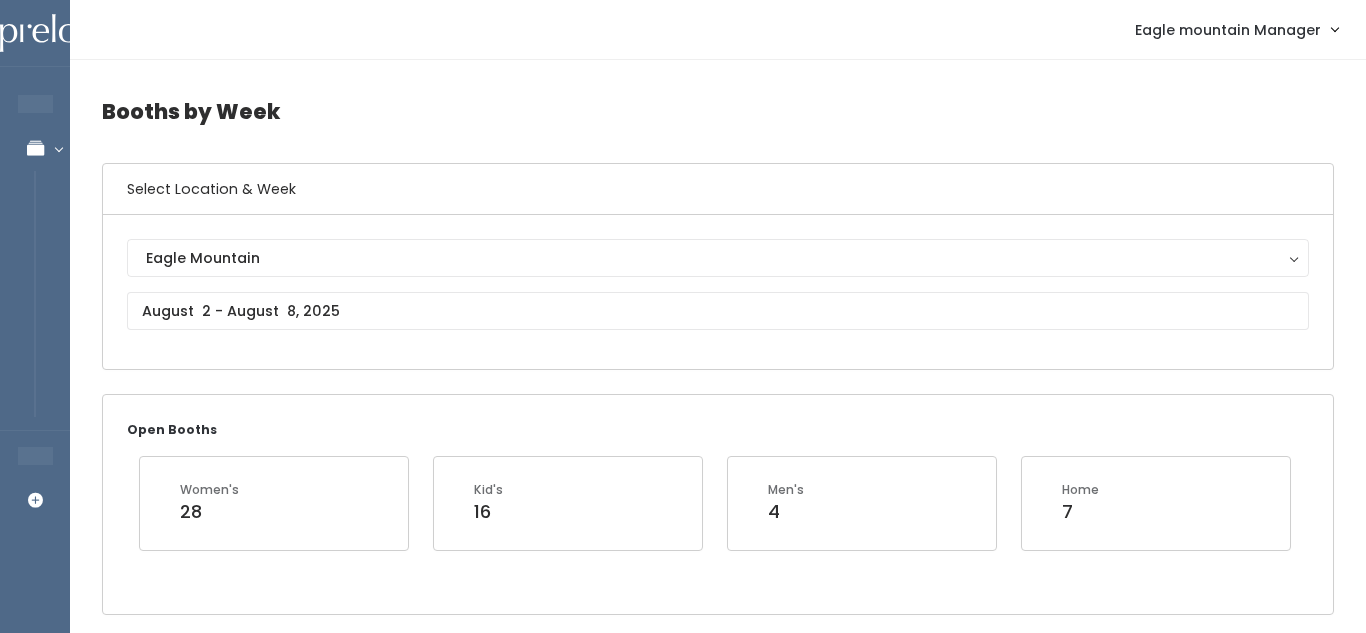 scroll, scrollTop: 0, scrollLeft: 0, axis: both 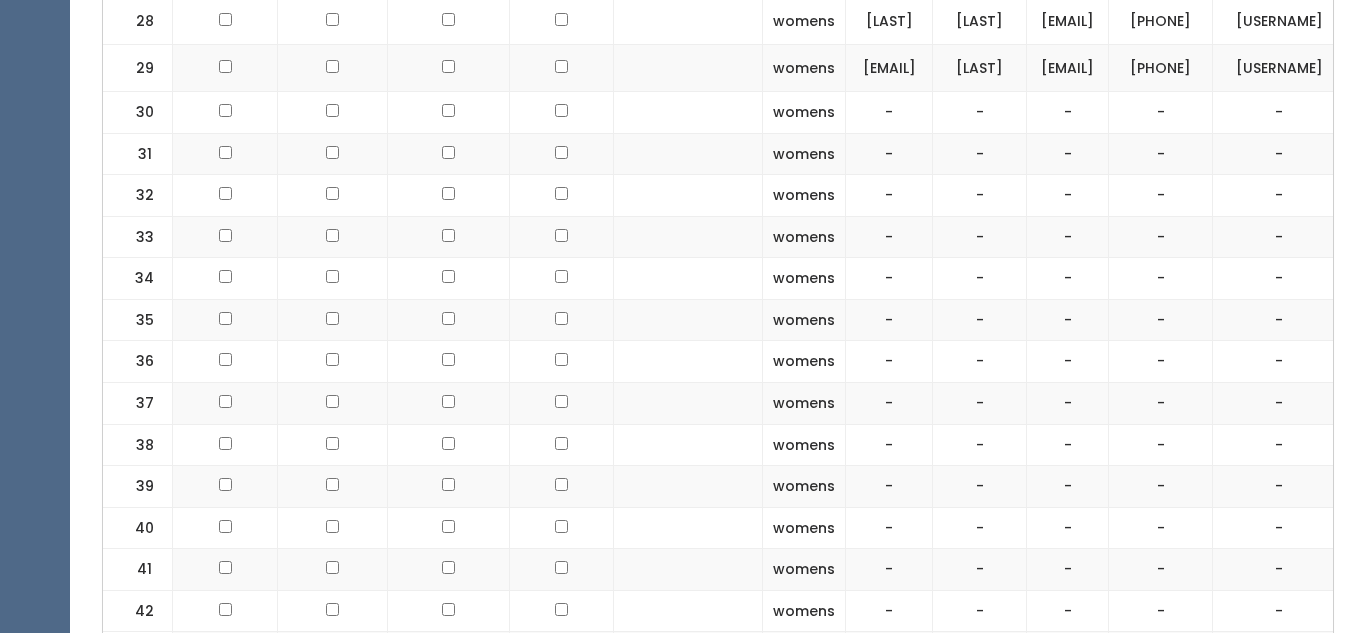 click at bounding box center [449, 237] 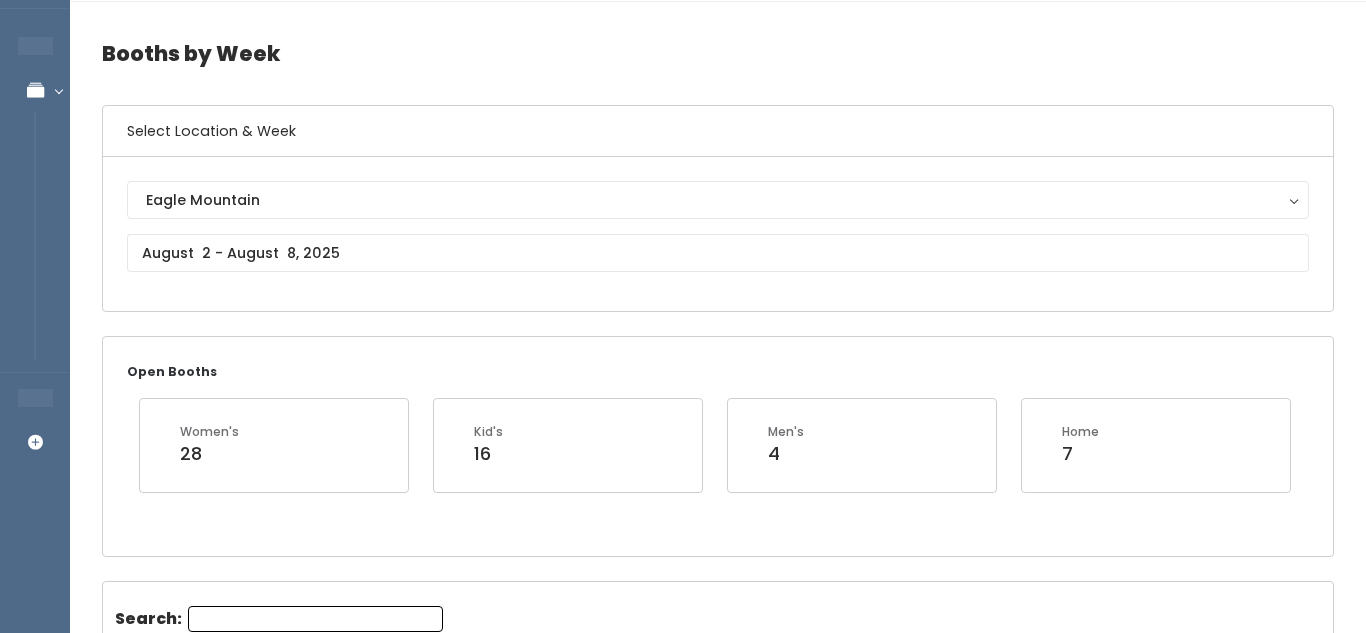 scroll, scrollTop: 55, scrollLeft: 0, axis: vertical 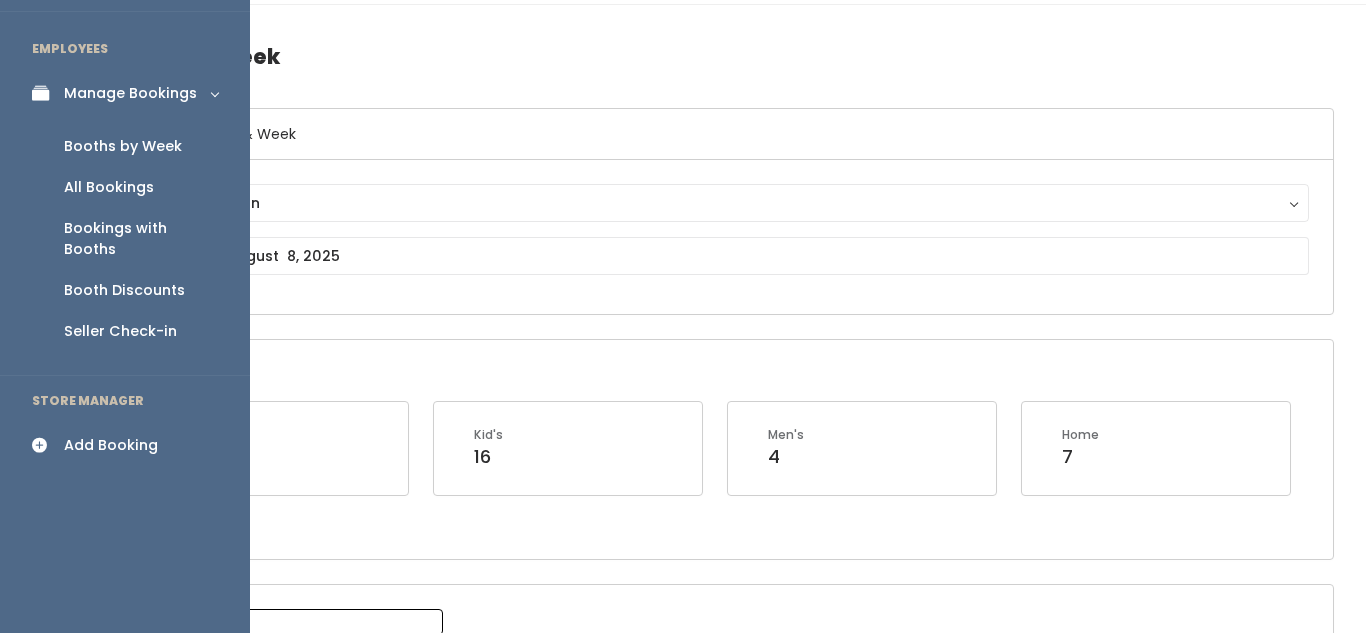 click on "Add Booking" at bounding box center (125, 445) 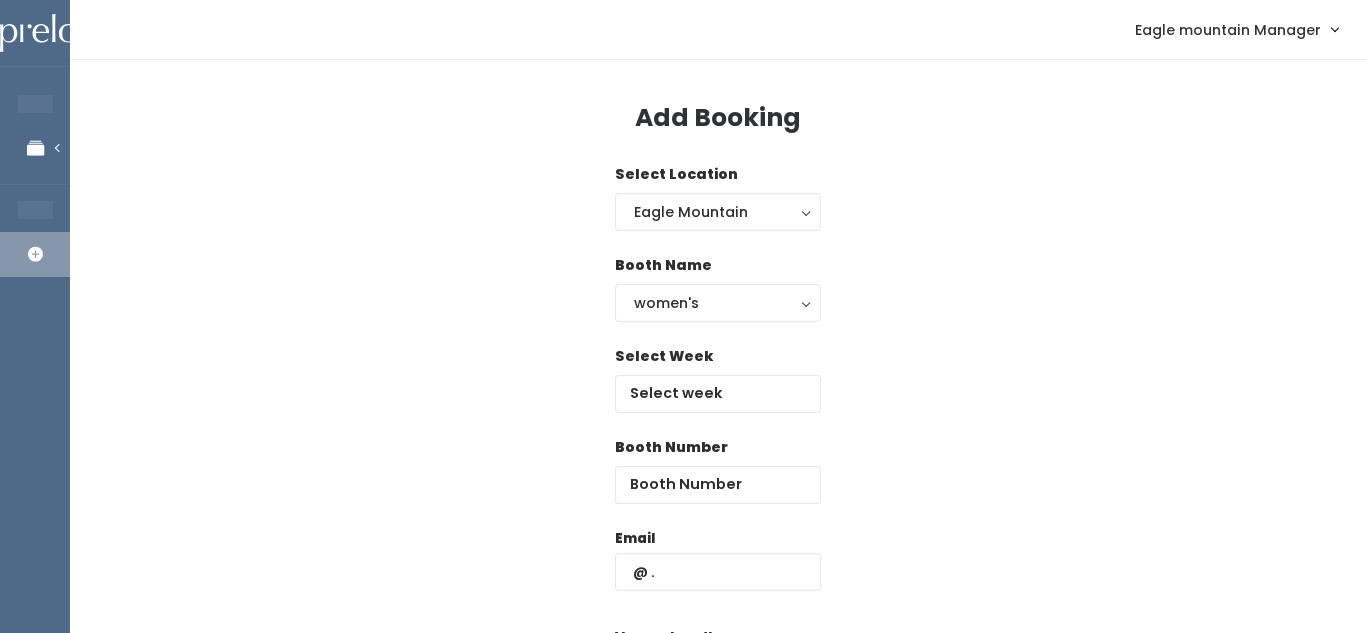scroll, scrollTop: 0, scrollLeft: 0, axis: both 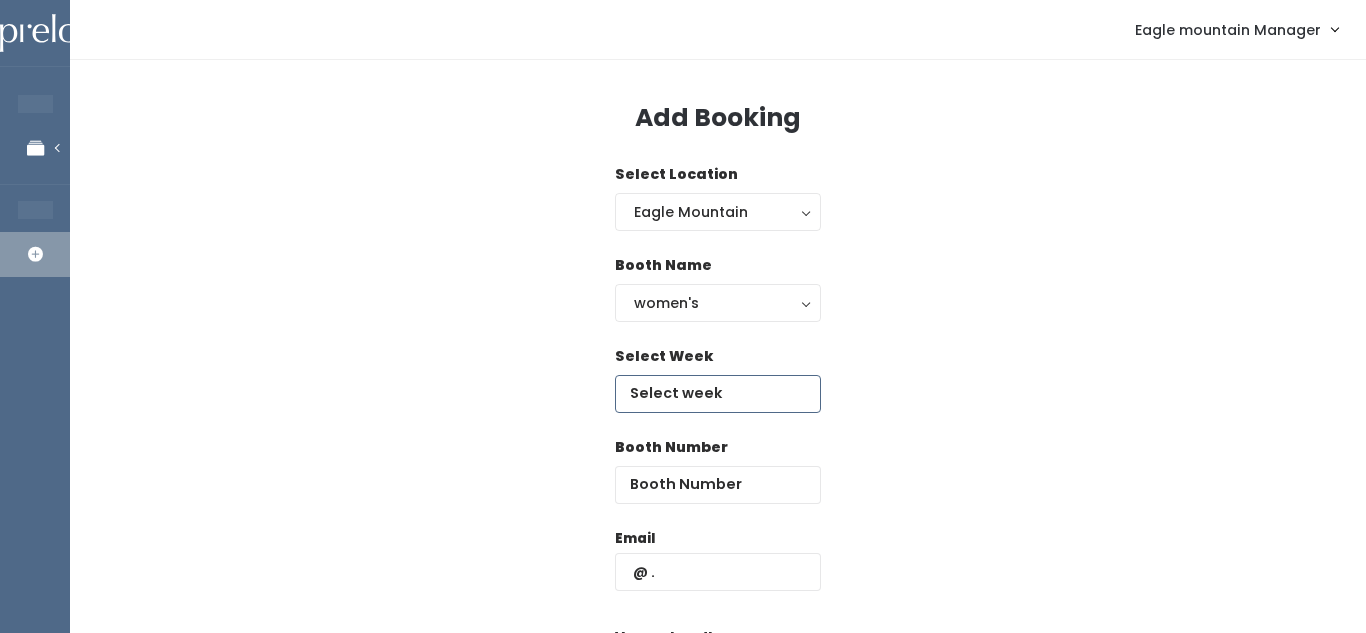 click at bounding box center [718, 394] 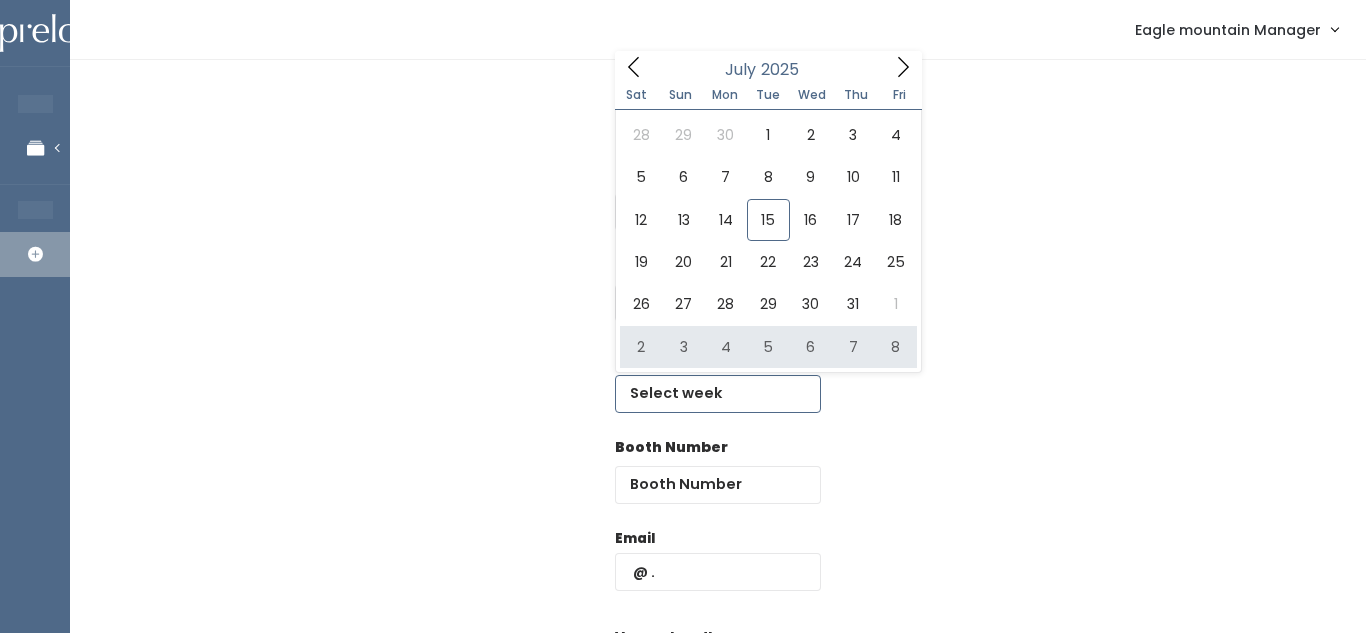 type on "[MONTH] [NUMBER] to [MONTH] [NUMBER]" 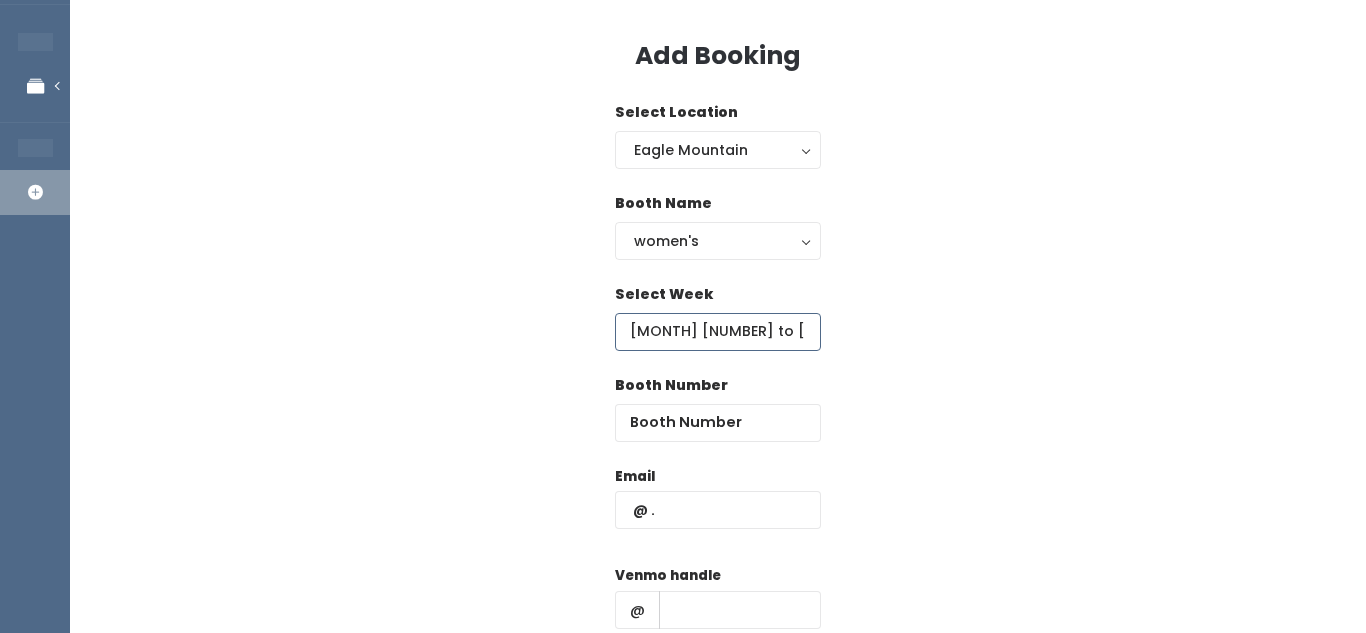 scroll, scrollTop: 83, scrollLeft: 0, axis: vertical 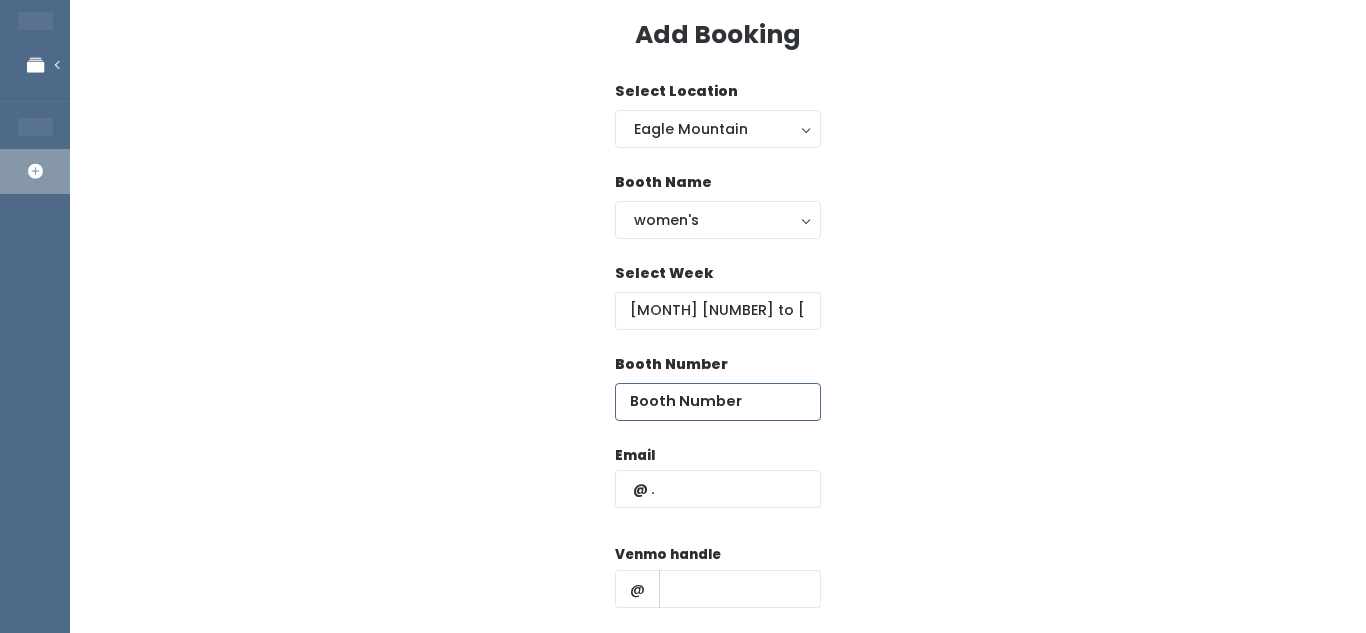 click at bounding box center [718, 402] 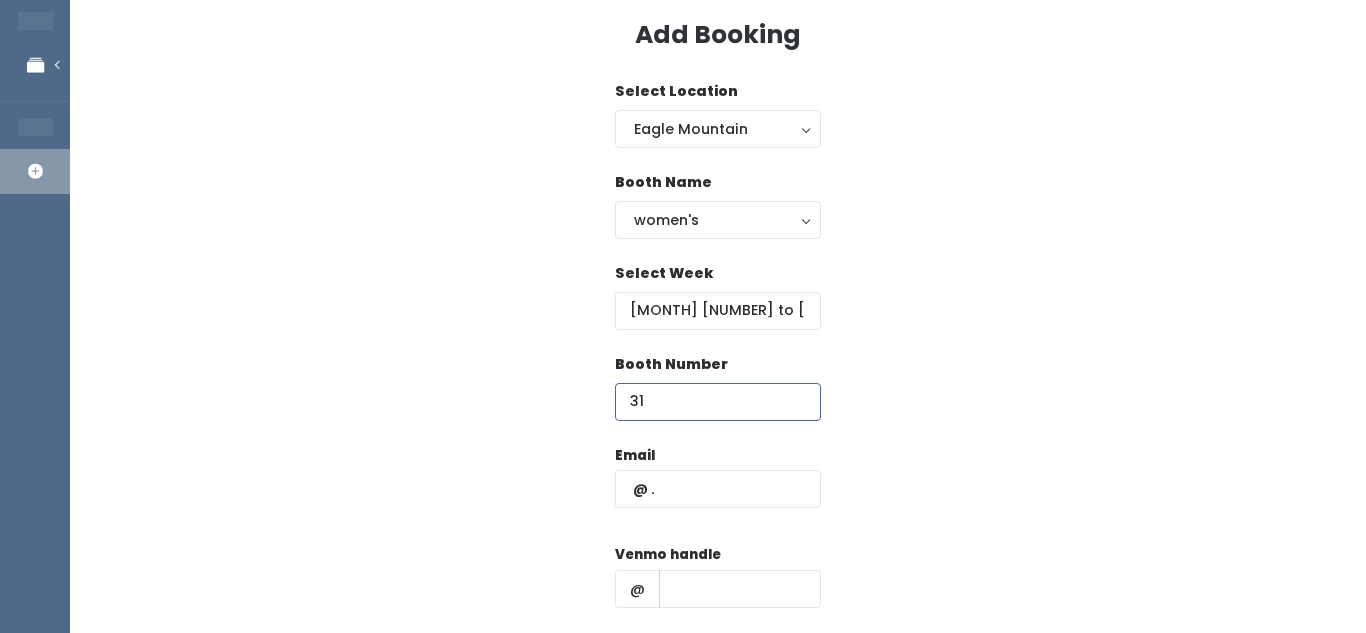 type on "31" 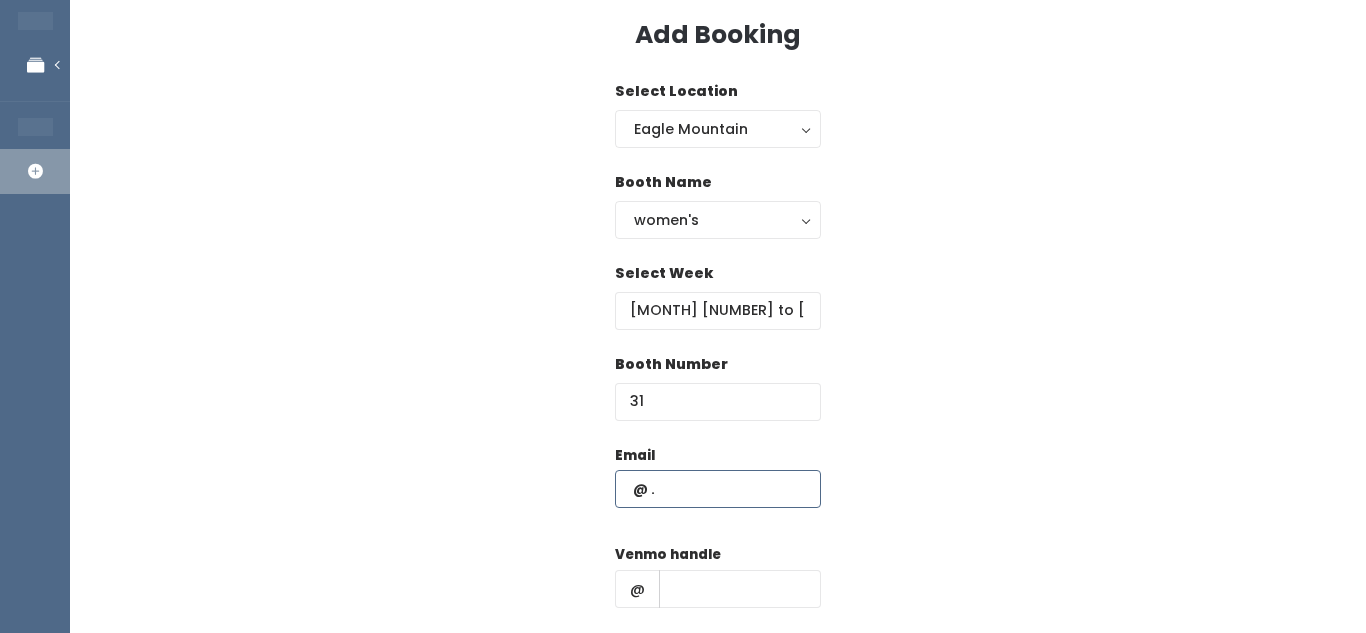 click at bounding box center (718, 489) 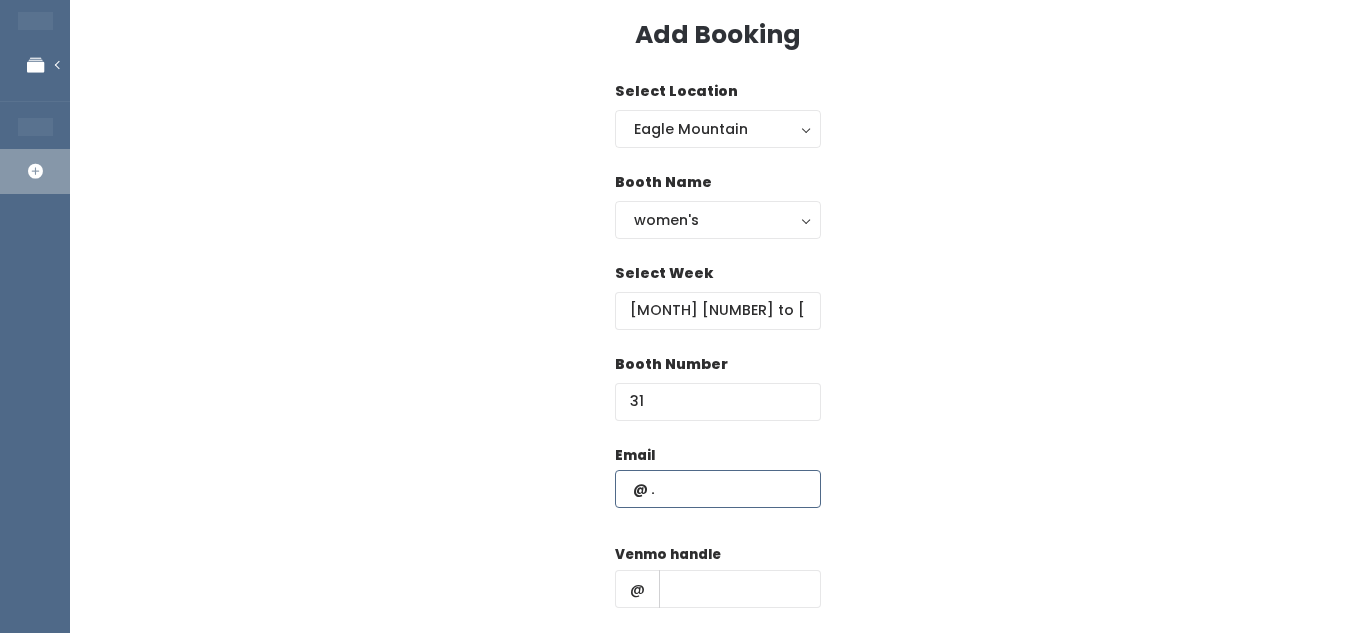 paste on "[EMAIL]" 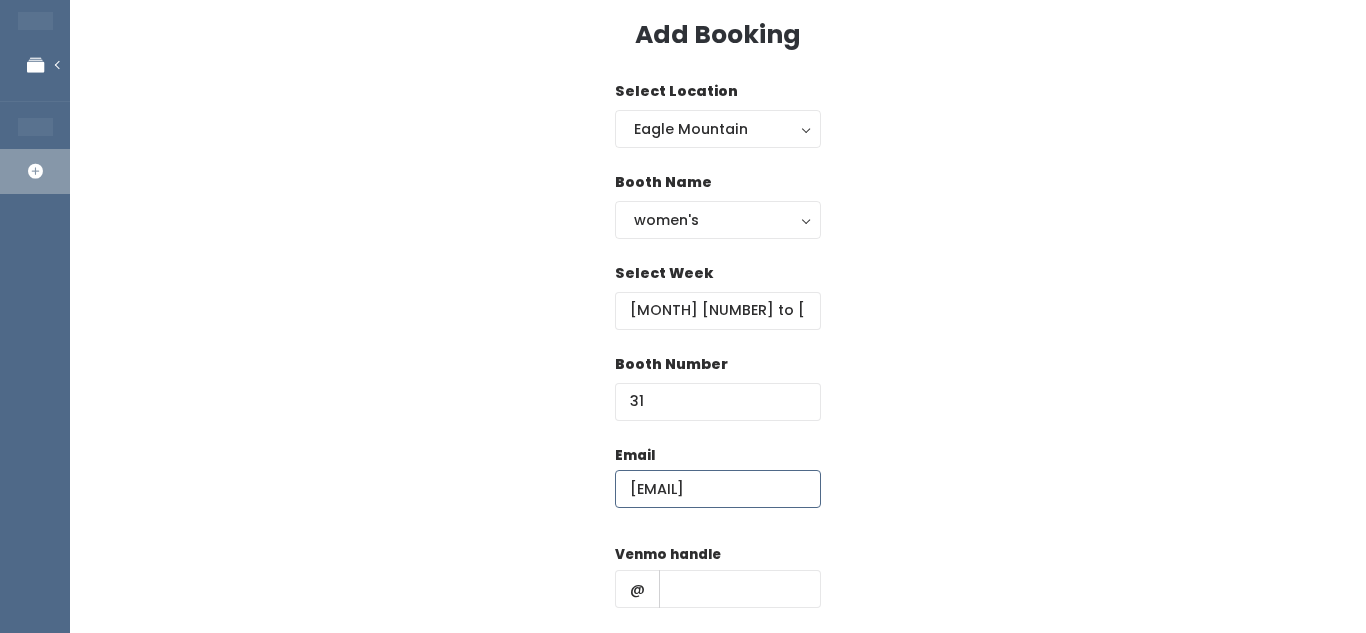 scroll, scrollTop: 0, scrollLeft: 2, axis: horizontal 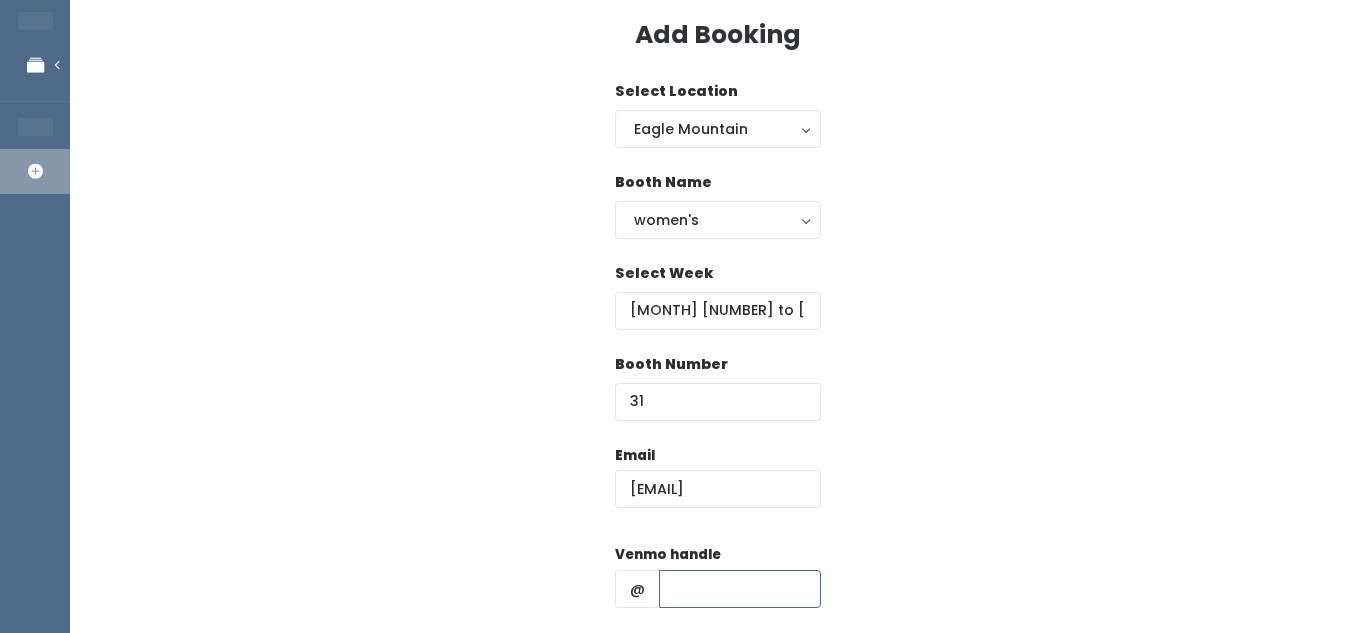 click at bounding box center (740, 589) 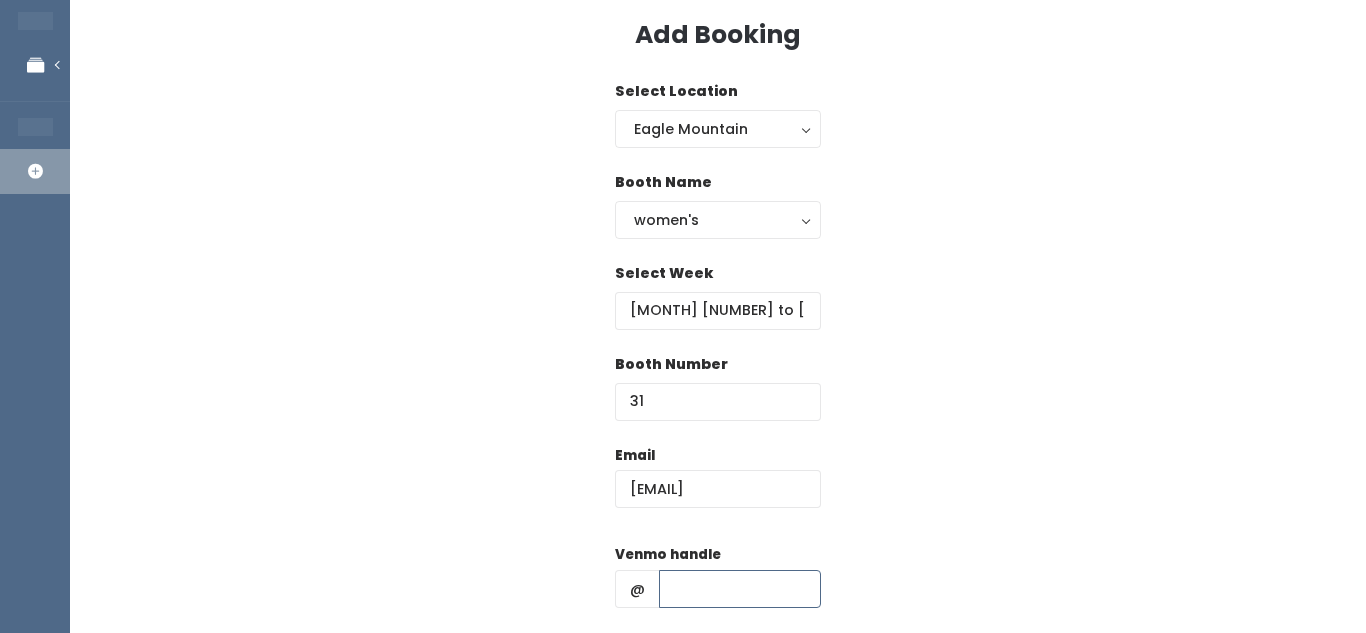 paste on "[USERNAME]" 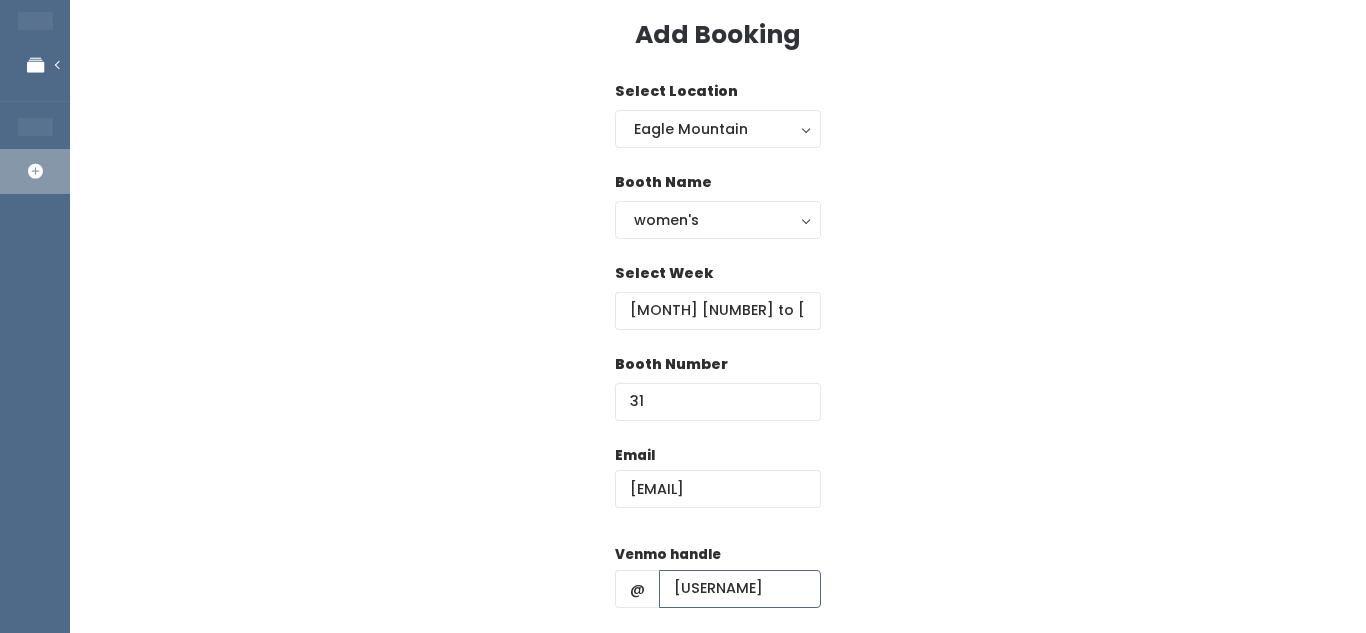 type on "[USERNAME]" 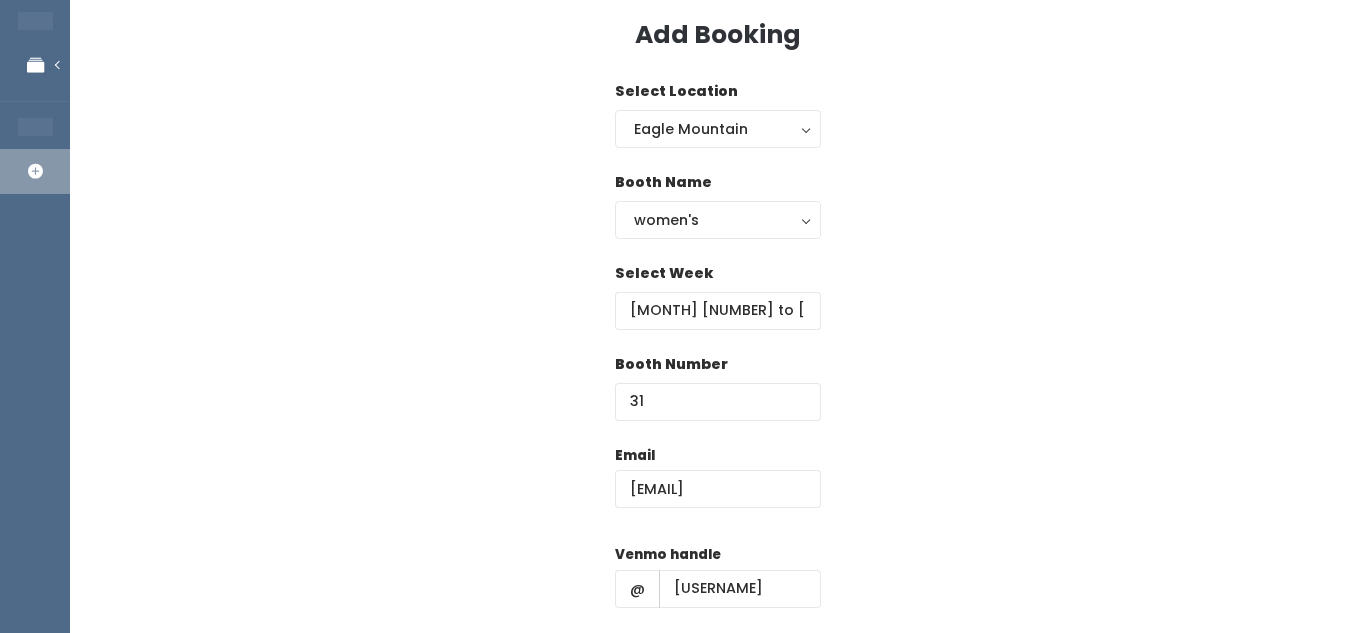 click on "Email
[EMAIL]
Venmo handle
@
[USERNAME]
Cell phone number
Create" at bounding box center (718, 621) 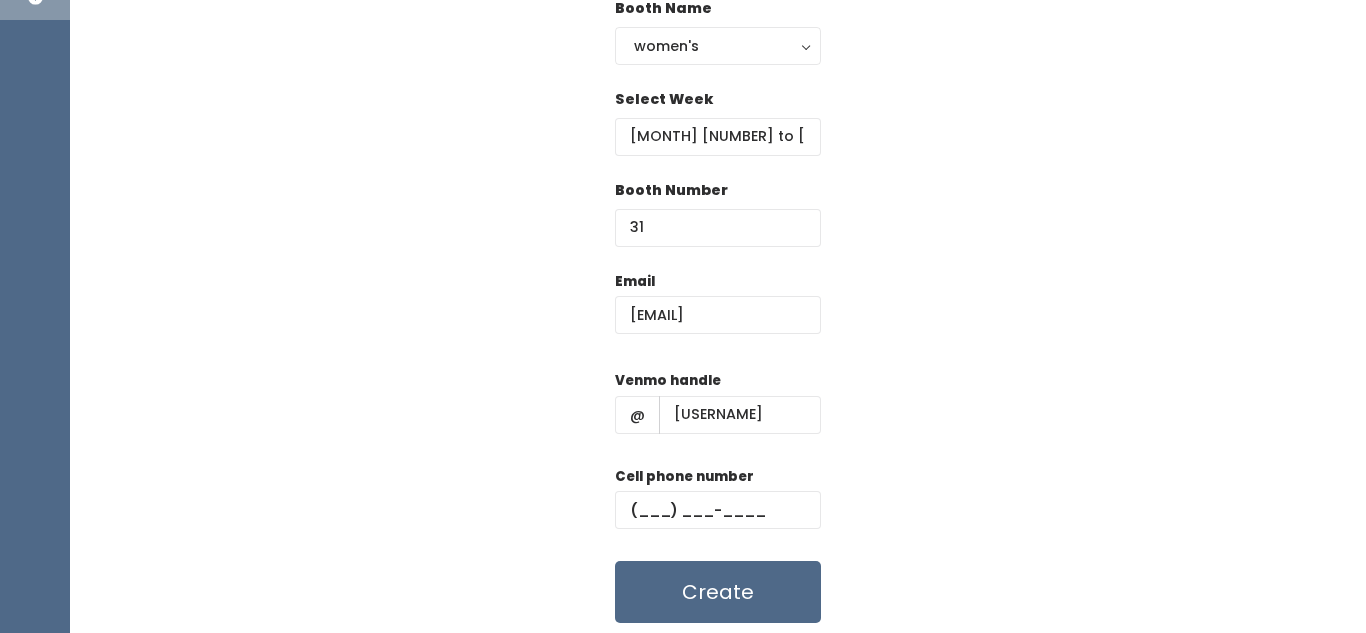 scroll, scrollTop: 324, scrollLeft: 0, axis: vertical 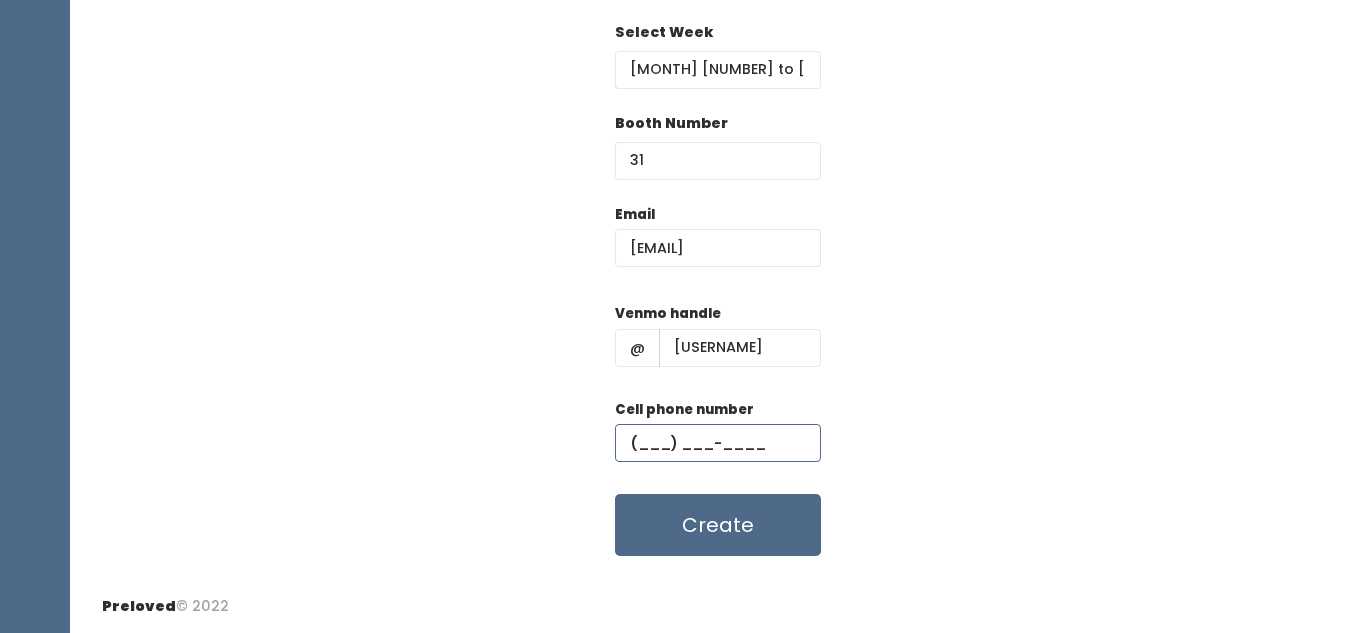 click at bounding box center [718, 443] 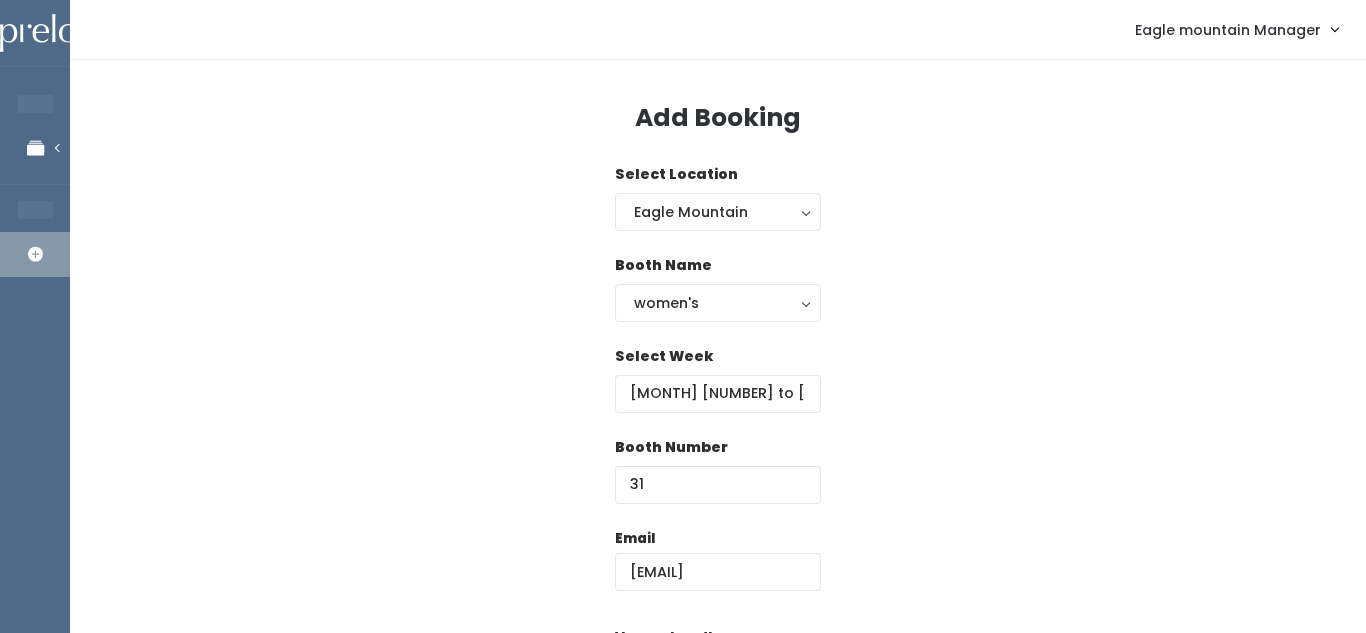 scroll, scrollTop: 324, scrollLeft: 0, axis: vertical 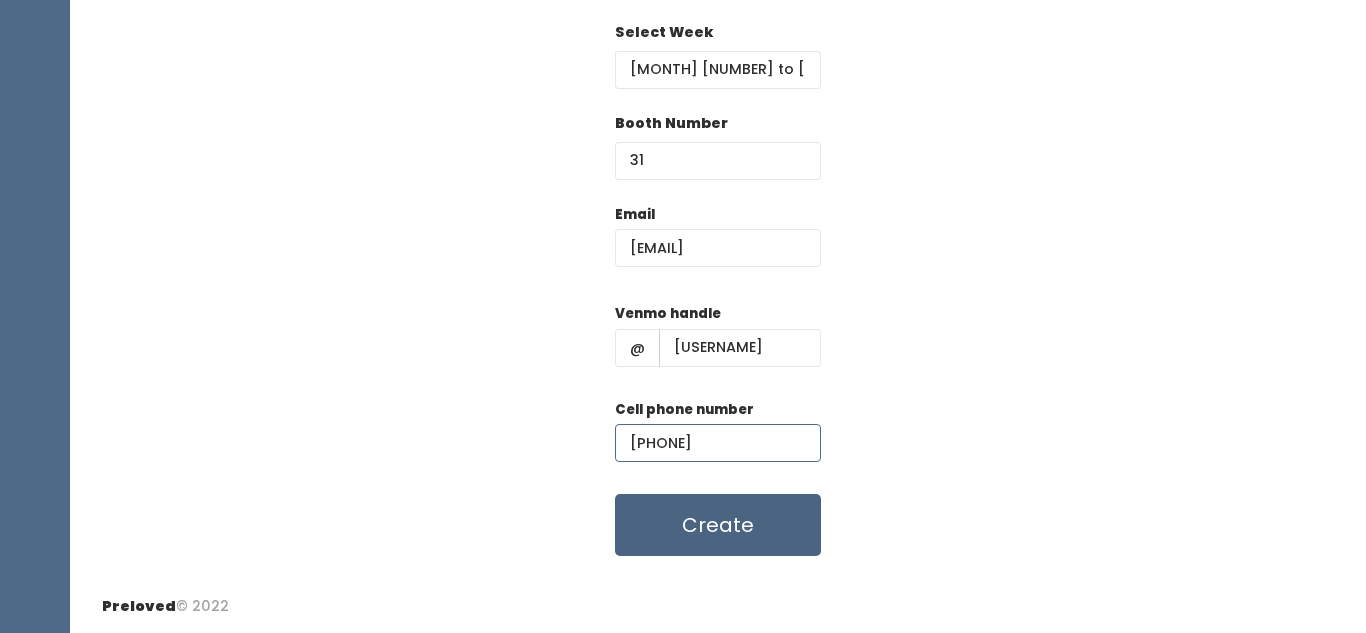 type on "(801) 636-4153" 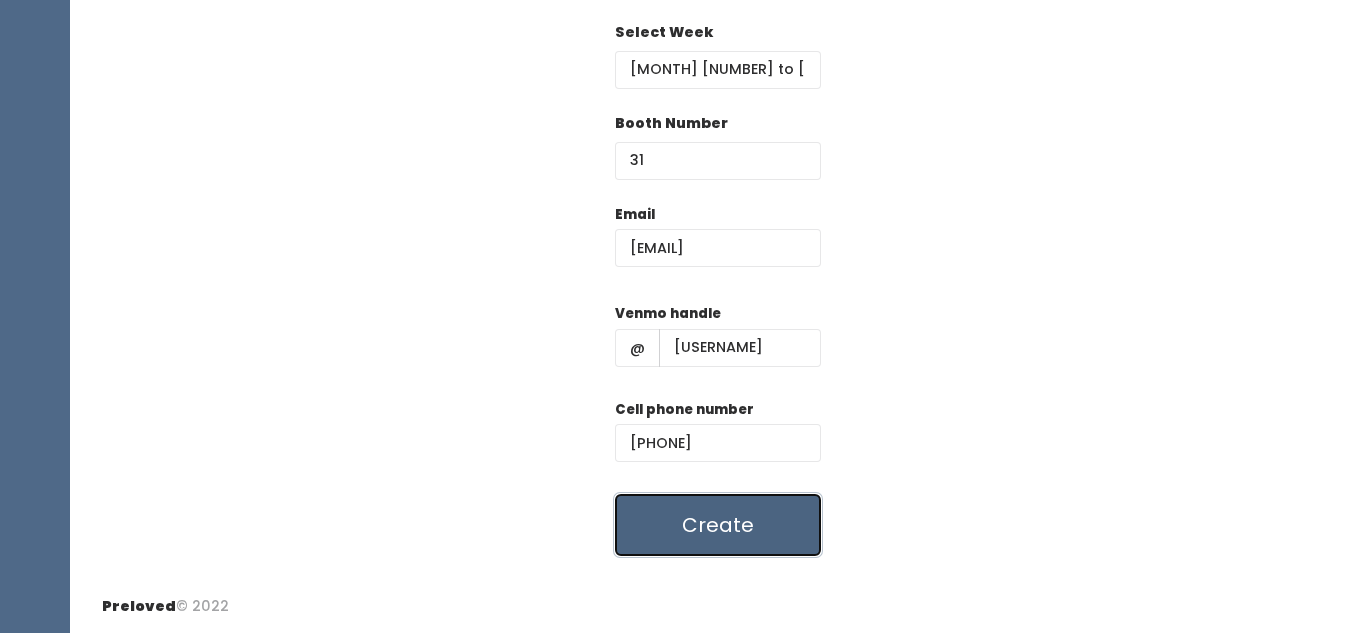 click on "Create" at bounding box center (718, 525) 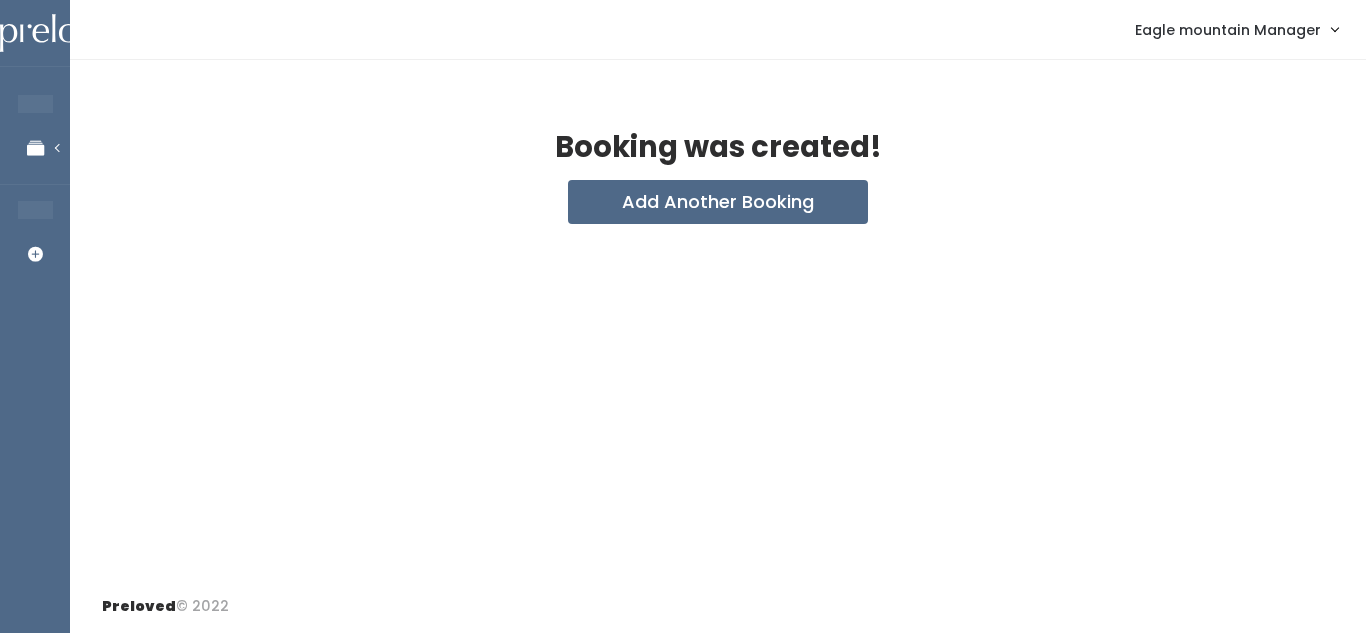 scroll, scrollTop: 0, scrollLeft: 0, axis: both 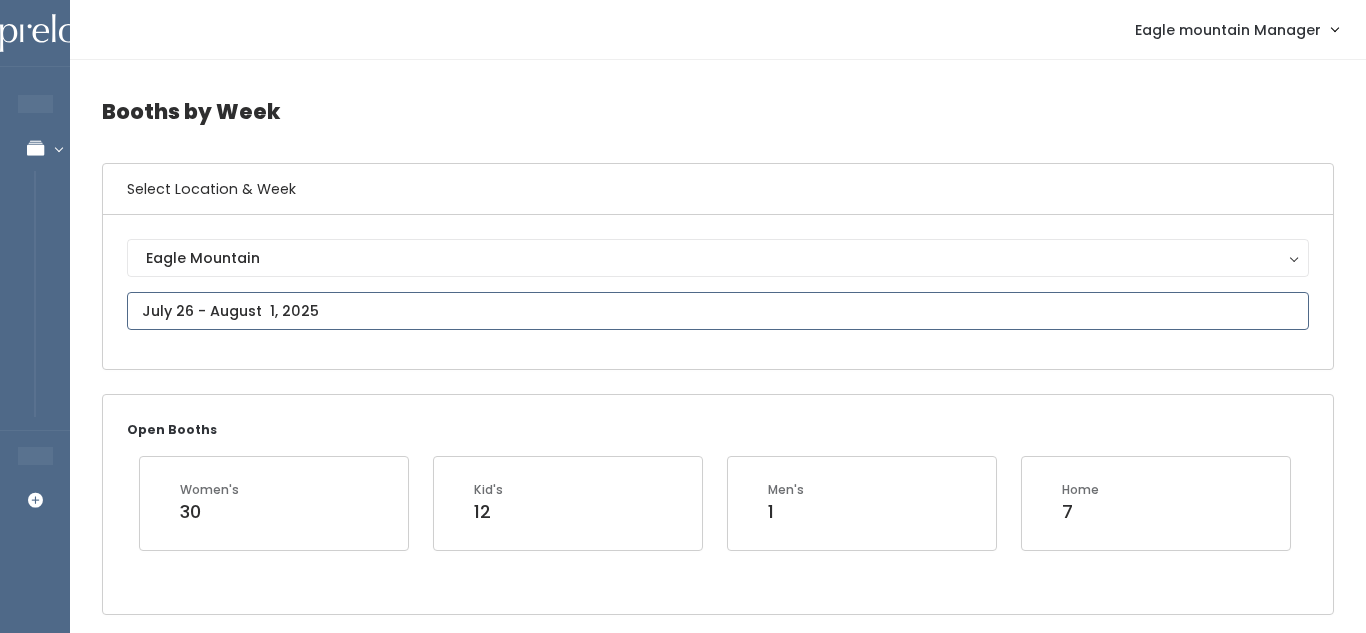 click at bounding box center (718, 311) 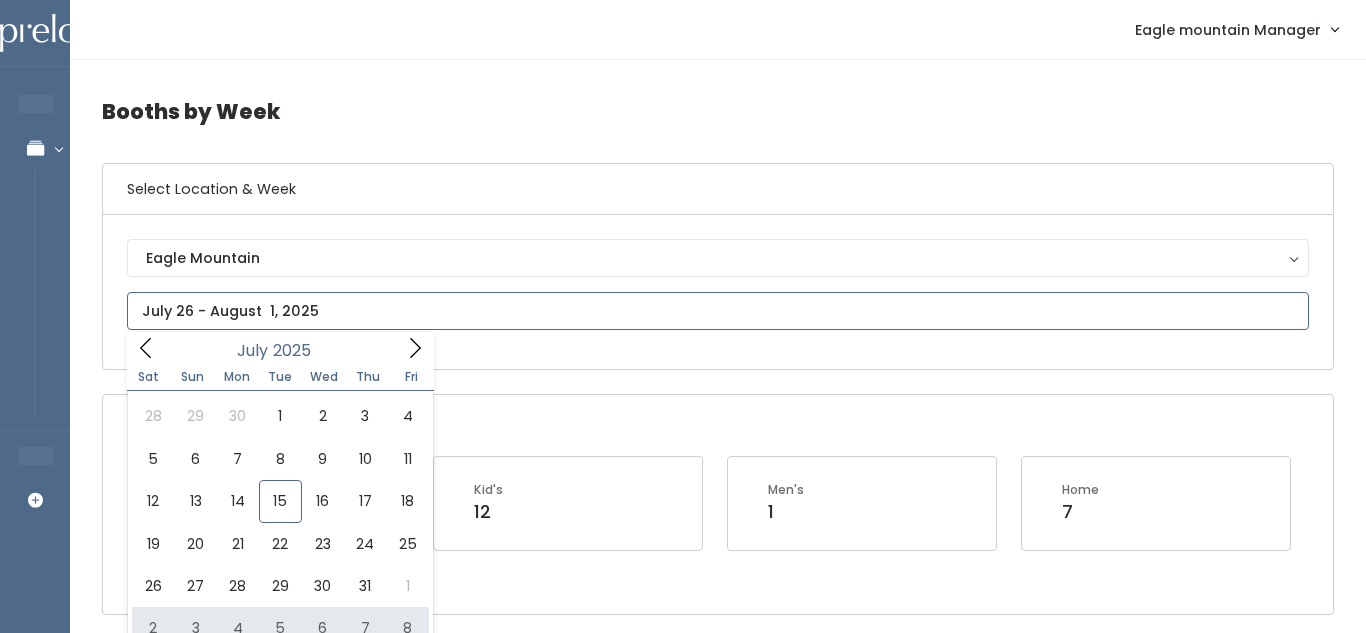 type on "August 2 to August 8" 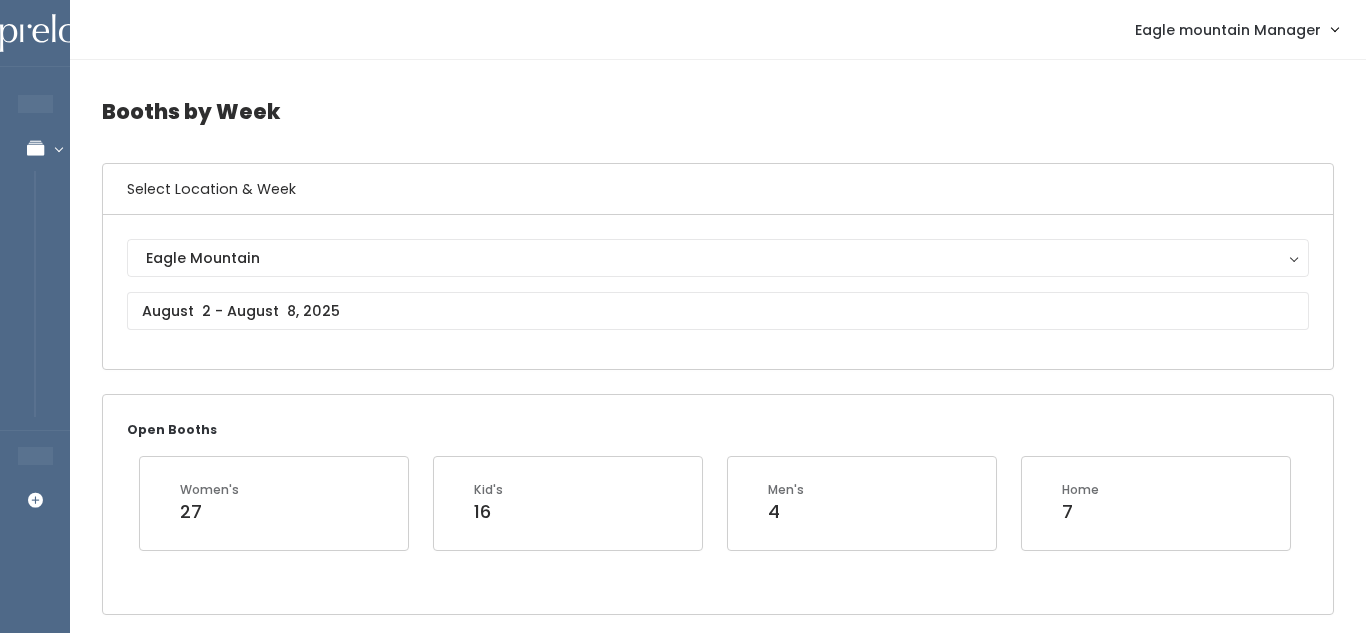 scroll, scrollTop: 0, scrollLeft: 0, axis: both 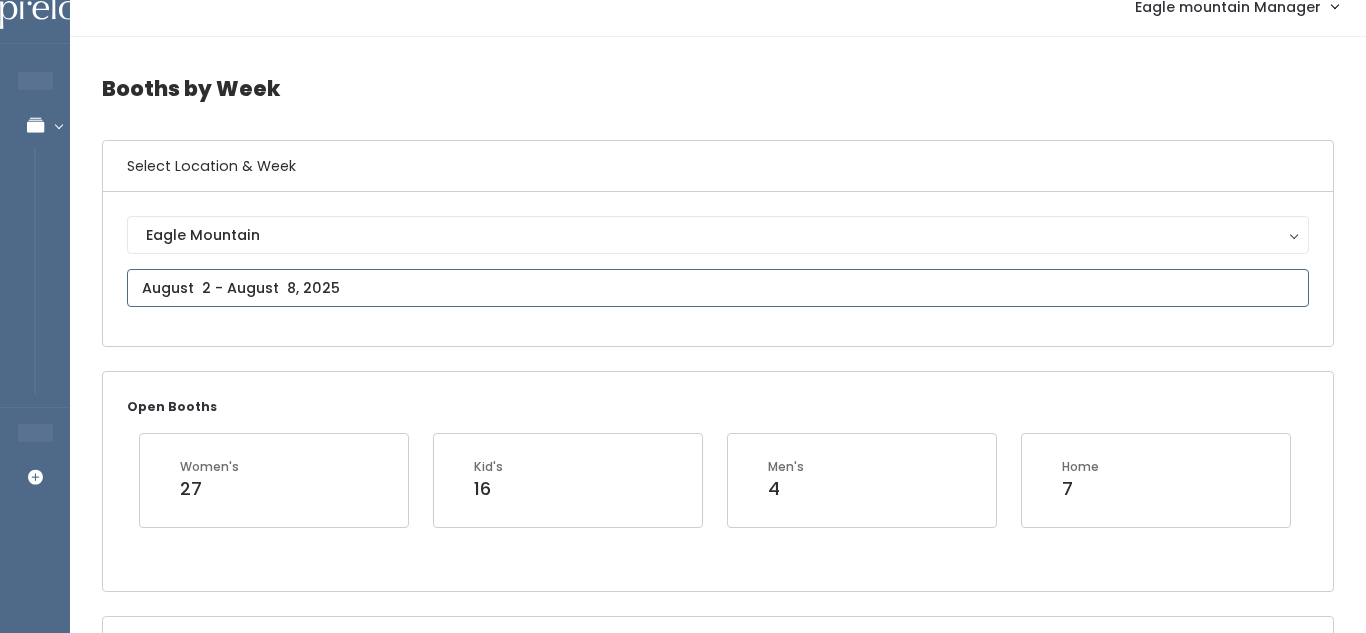 click at bounding box center (718, 288) 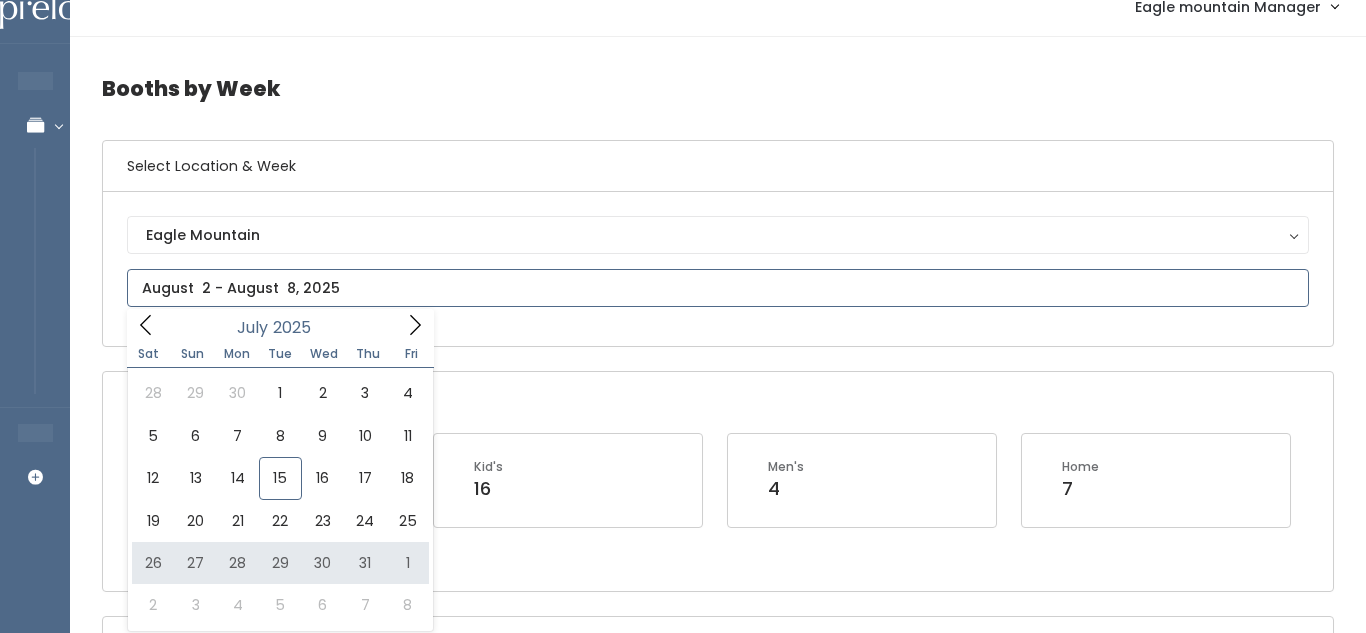 type on "July 26 to August 1" 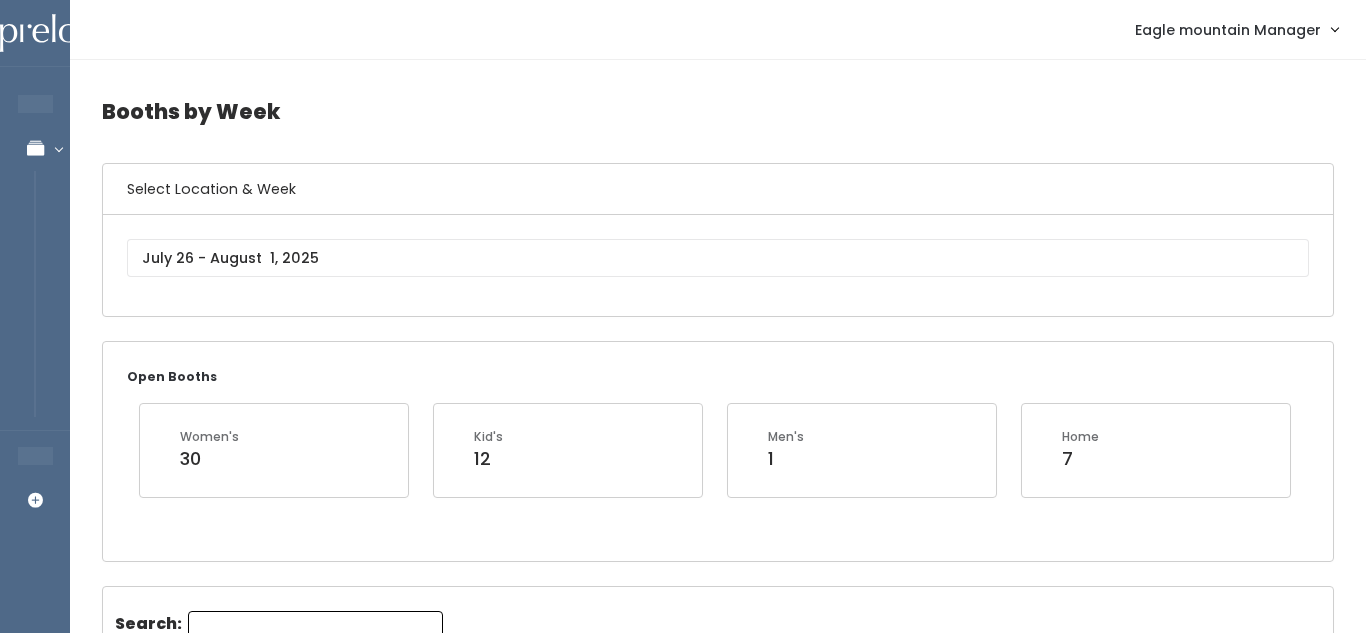 scroll, scrollTop: 0, scrollLeft: 0, axis: both 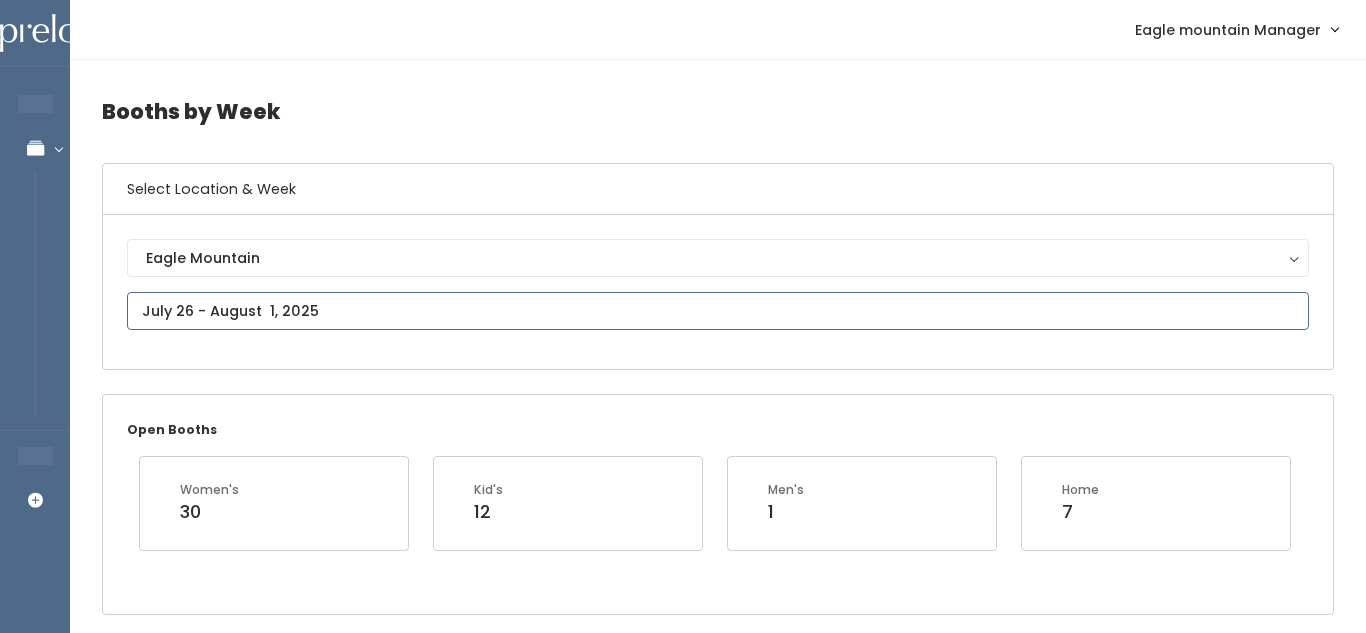 click at bounding box center [718, 311] 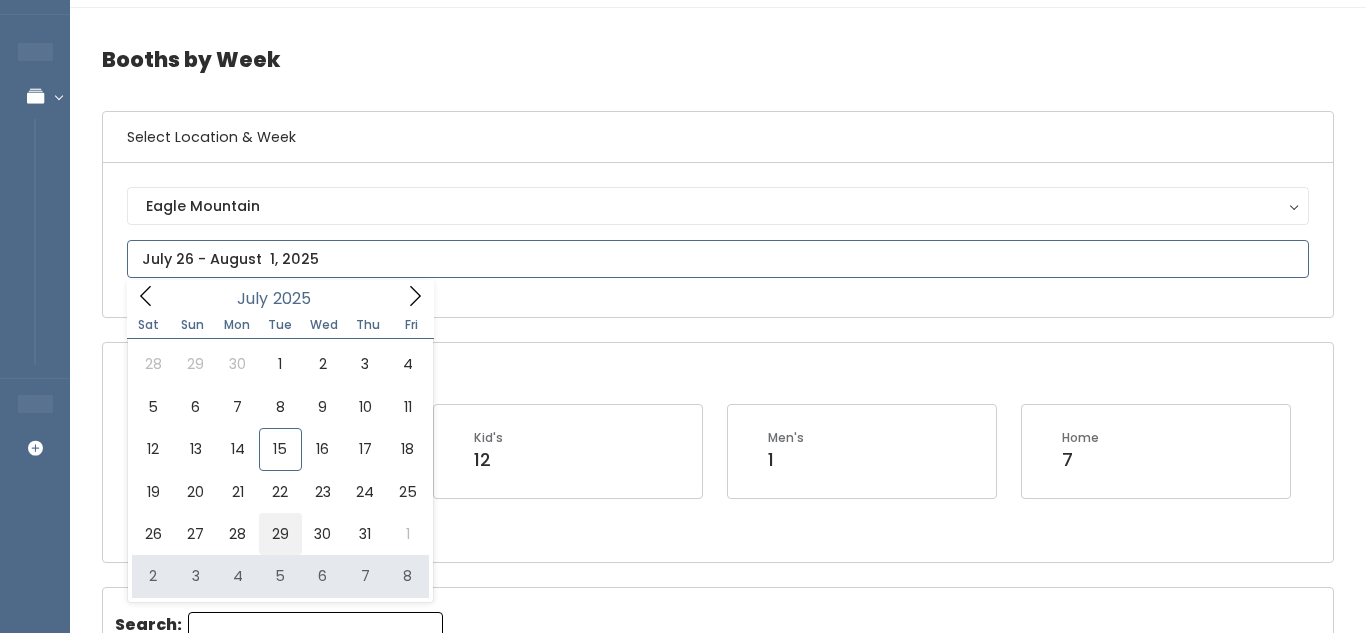 scroll, scrollTop: 58, scrollLeft: 0, axis: vertical 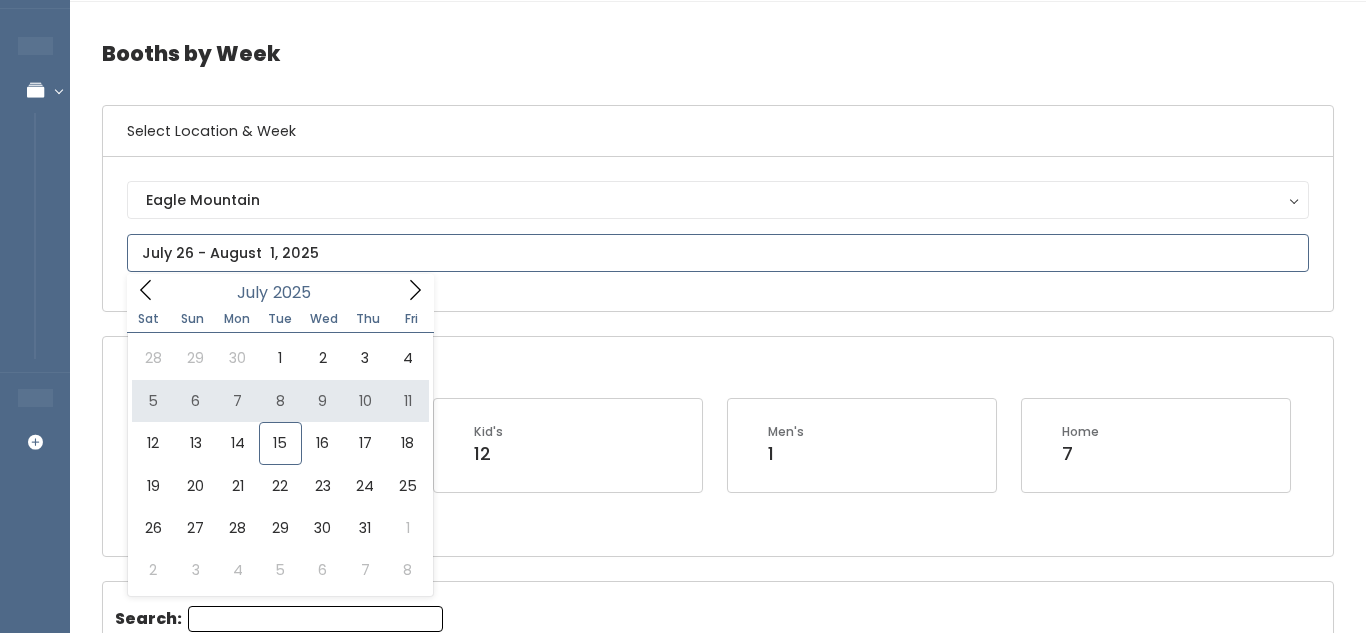 click 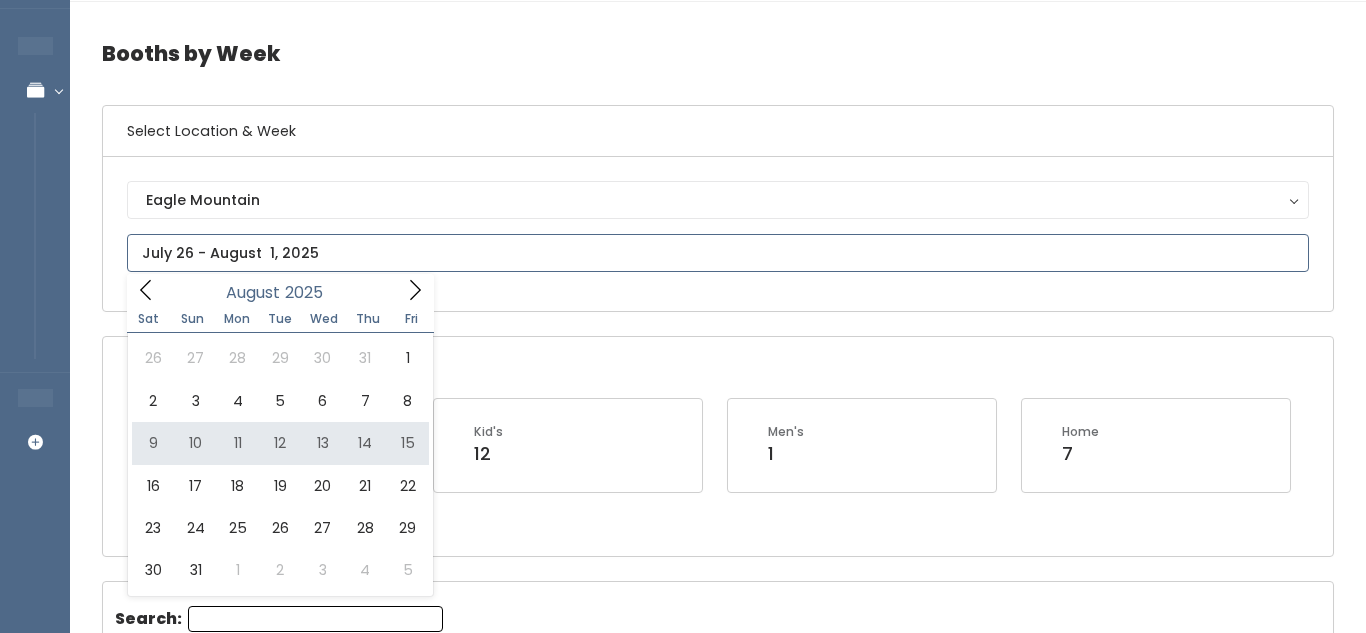 type on "August 9 to August 15" 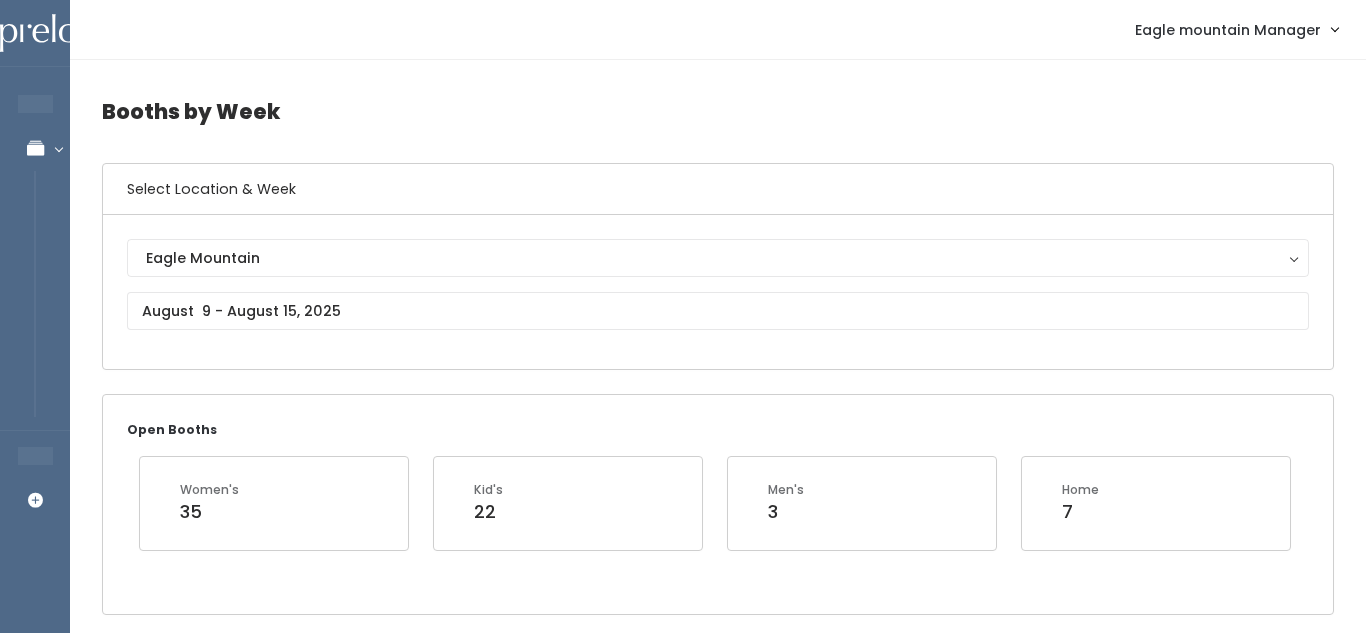 scroll, scrollTop: 0, scrollLeft: 0, axis: both 